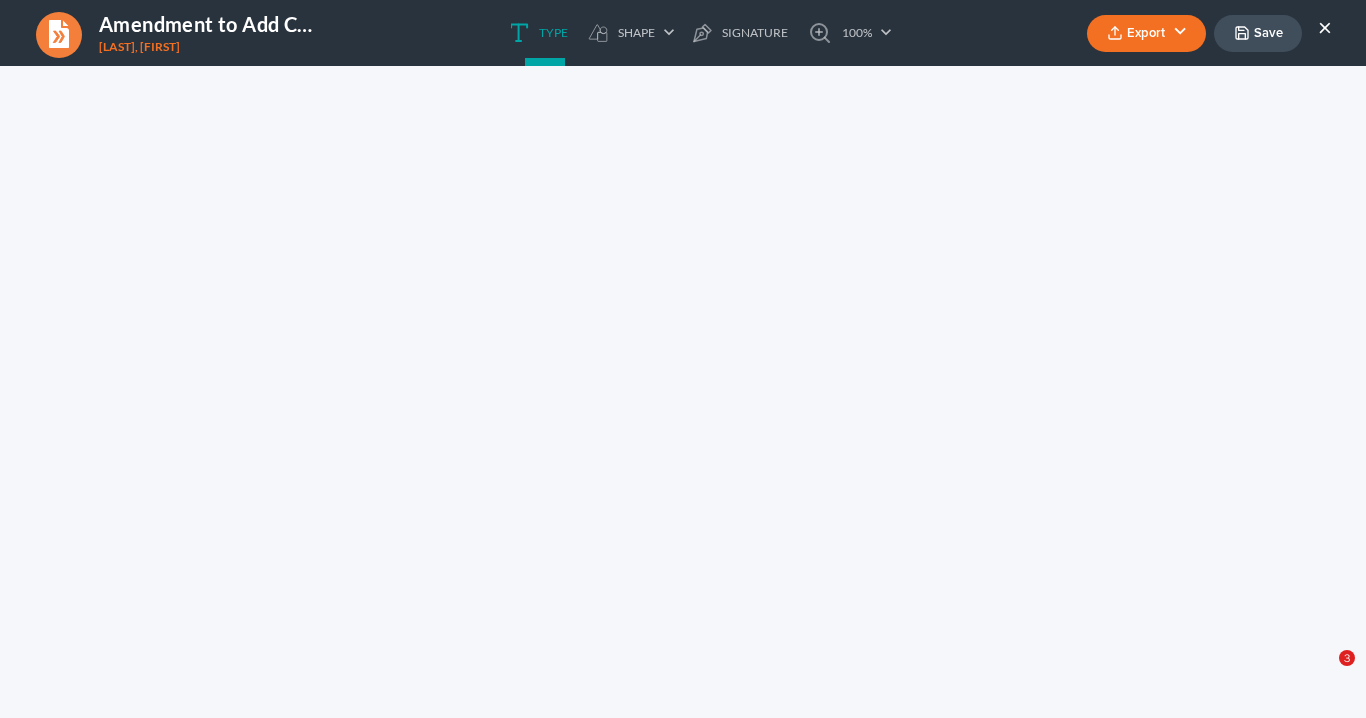 scroll, scrollTop: 180, scrollLeft: 0, axis: vertical 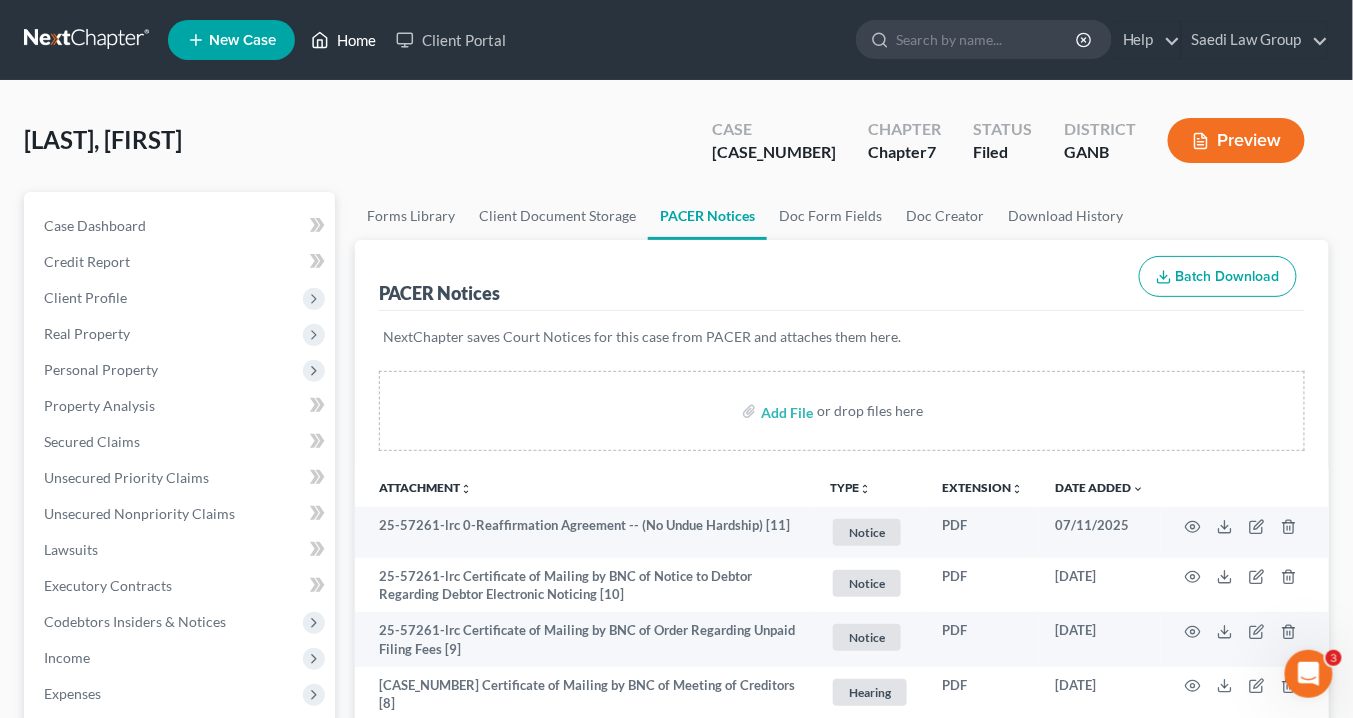click on "Home" at bounding box center [343, 40] 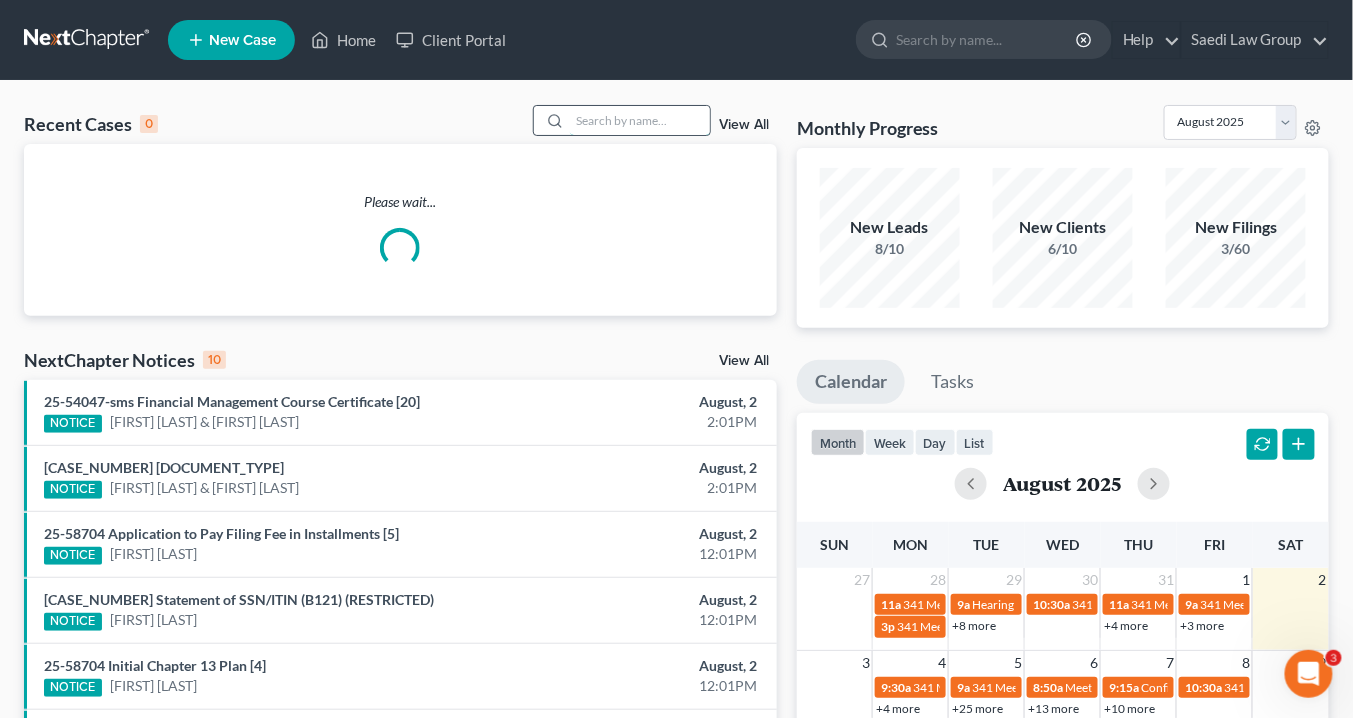 click at bounding box center [640, 120] 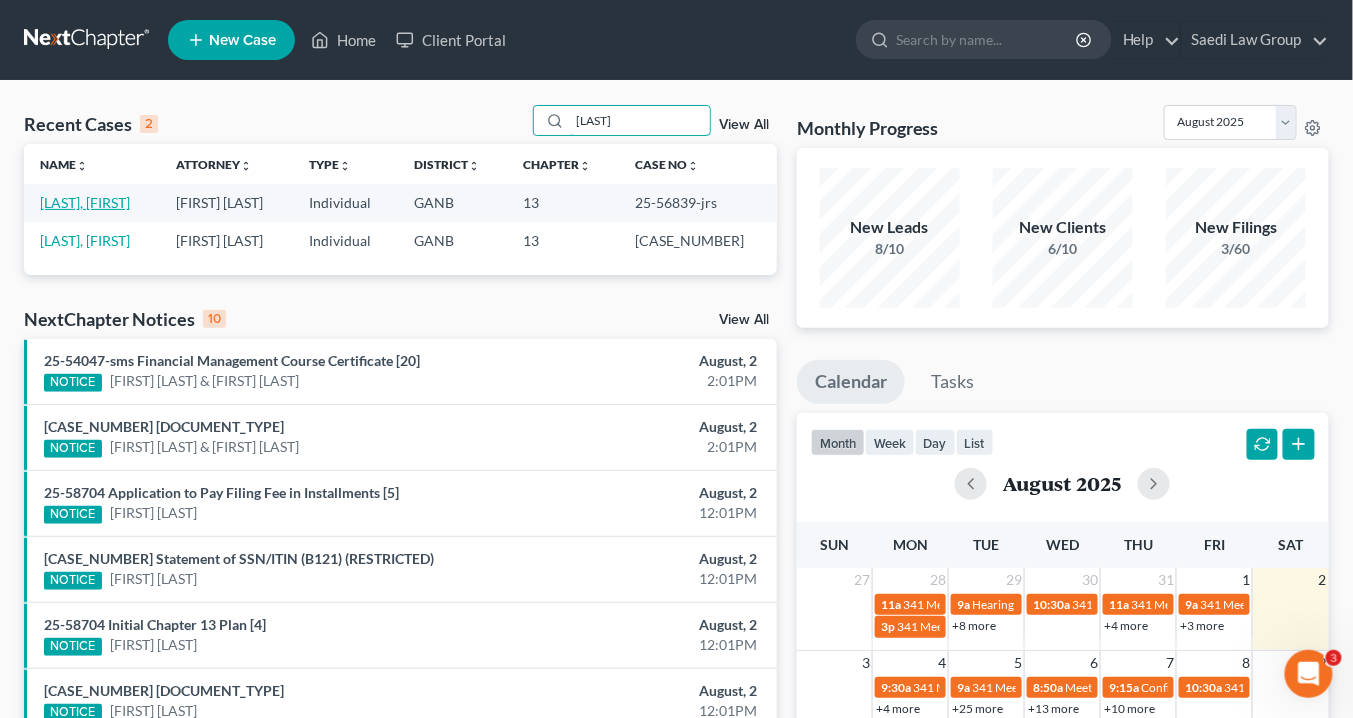 type on "[LAST]" 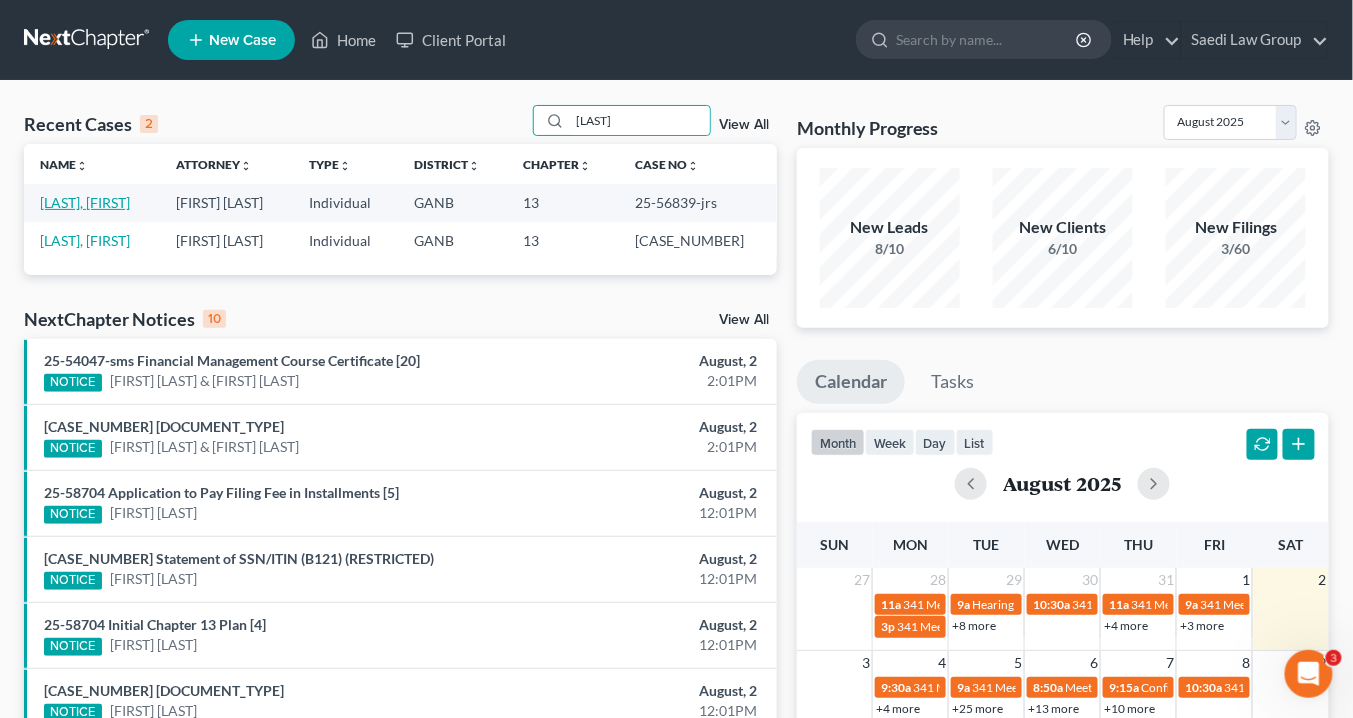 click on "[LAST], [FIRST]" at bounding box center (85, 202) 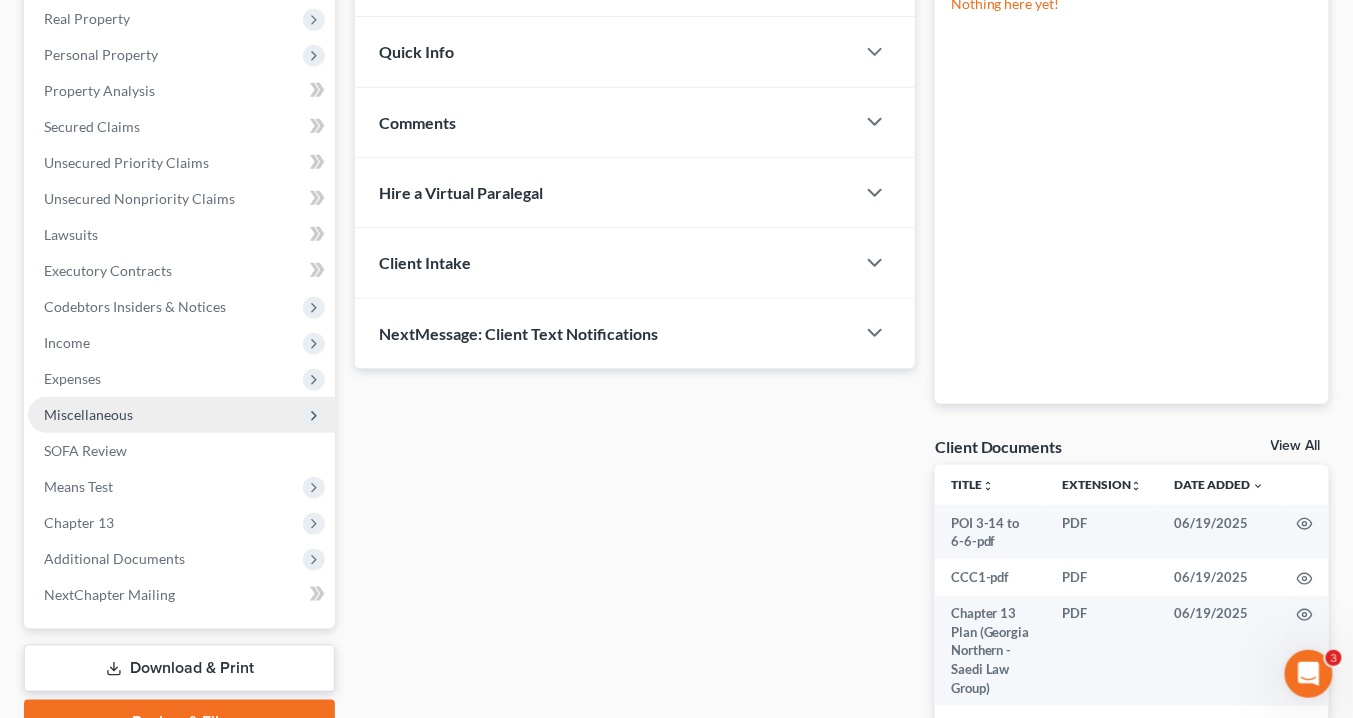 scroll, scrollTop: 400, scrollLeft: 0, axis: vertical 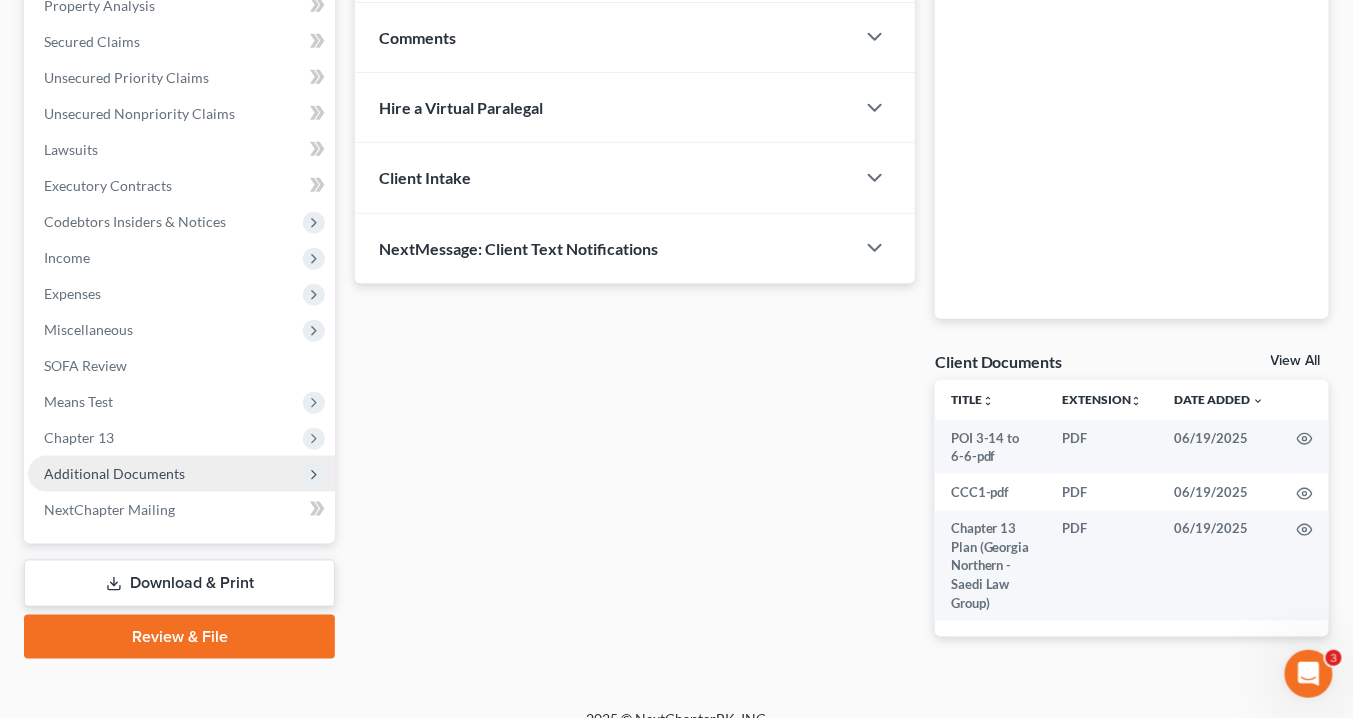 click on "Additional Documents" at bounding box center [114, 473] 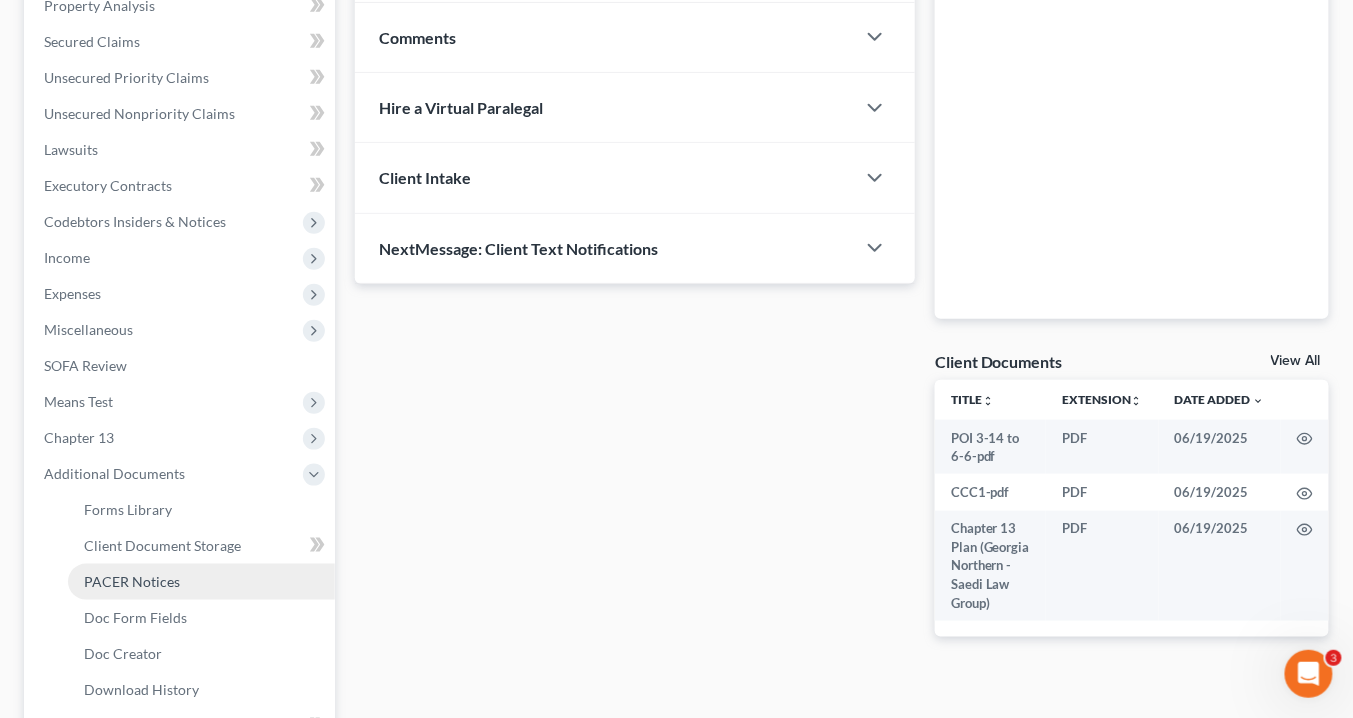 click on "PACER Notices" at bounding box center [132, 581] 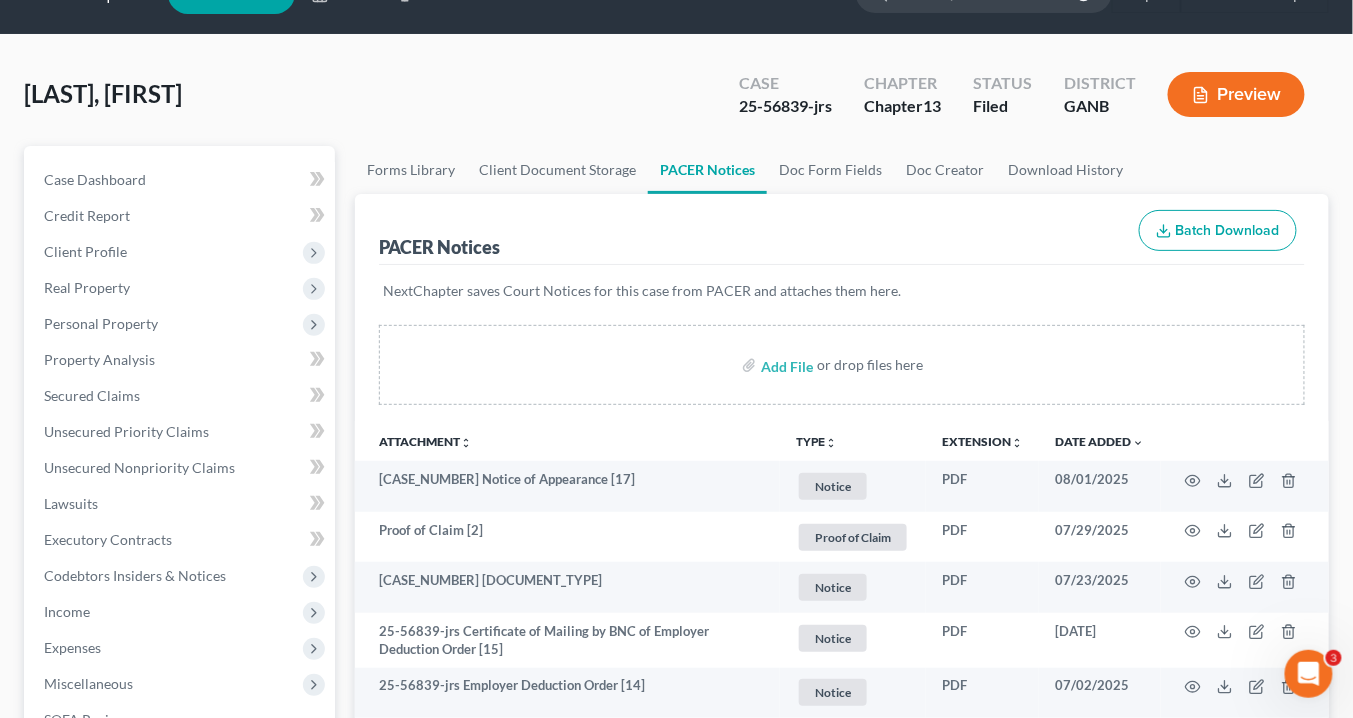 scroll, scrollTop: 0, scrollLeft: 0, axis: both 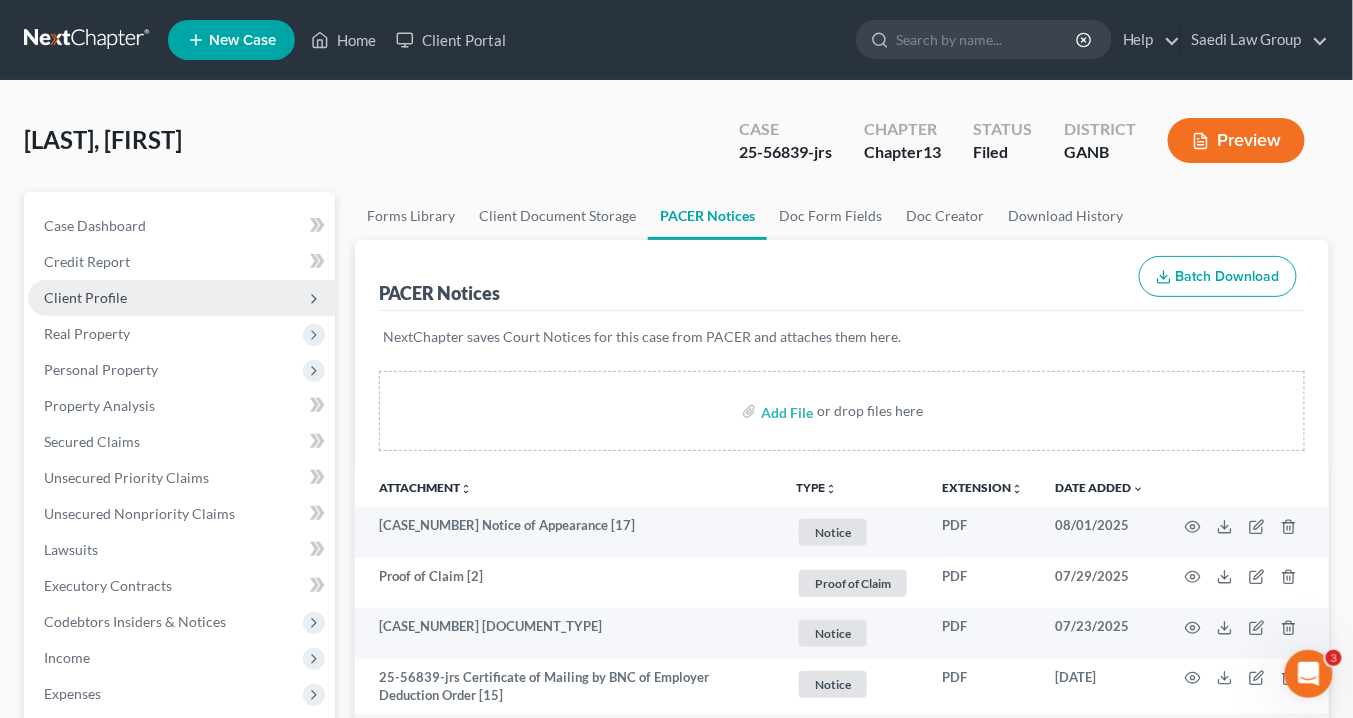 click on "Client Profile" at bounding box center [181, 298] 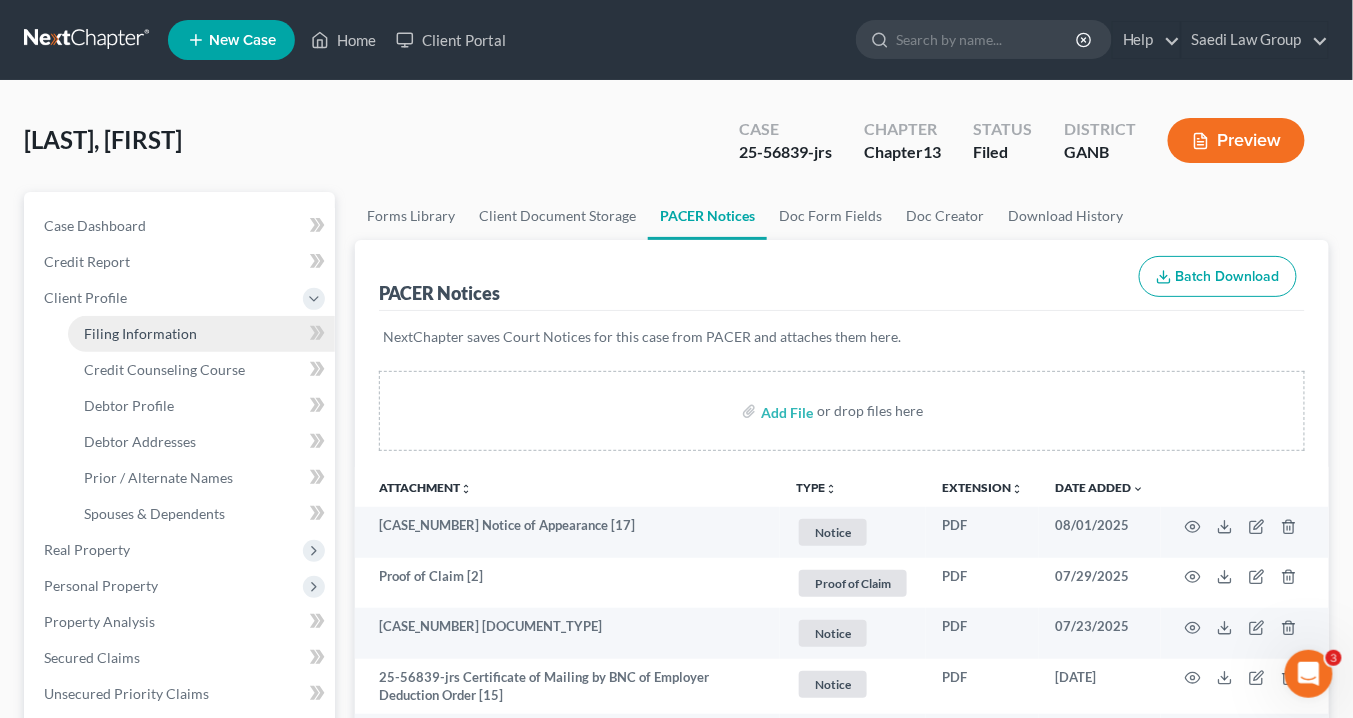 click on "Filing Information" at bounding box center (140, 333) 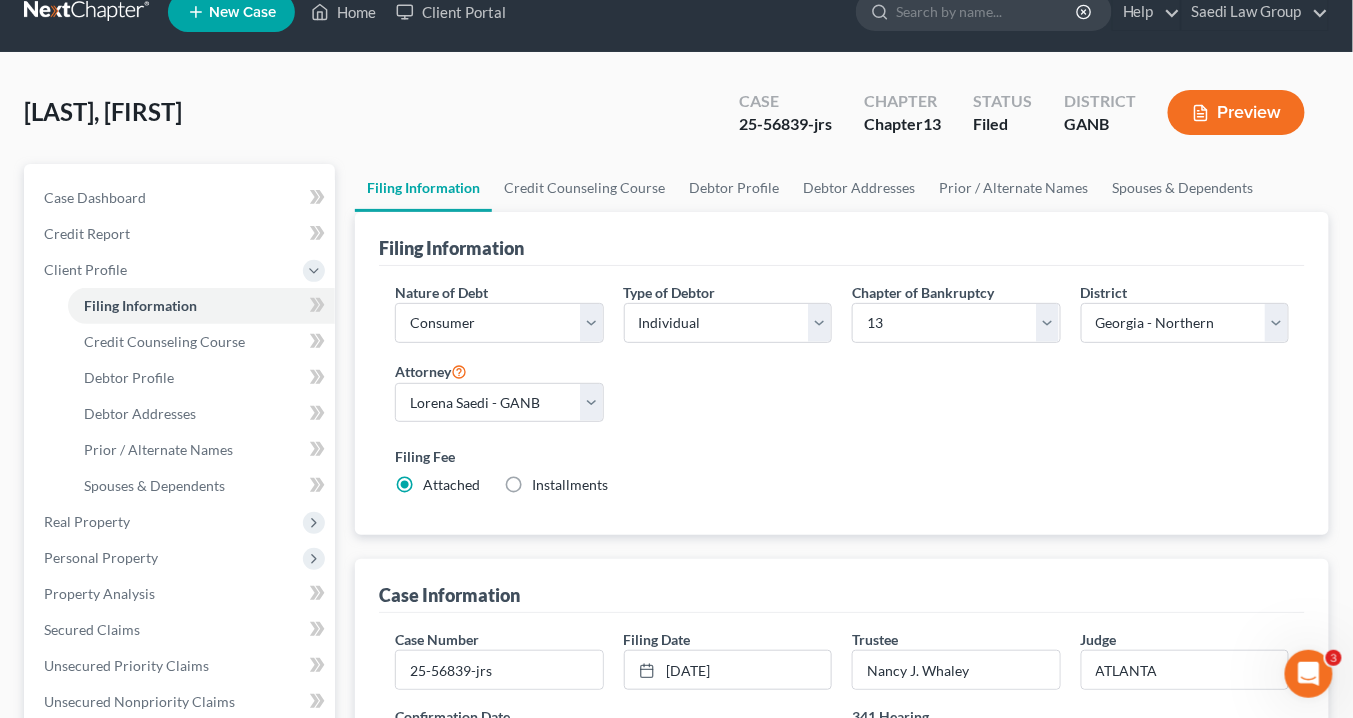 scroll, scrollTop: 160, scrollLeft: 0, axis: vertical 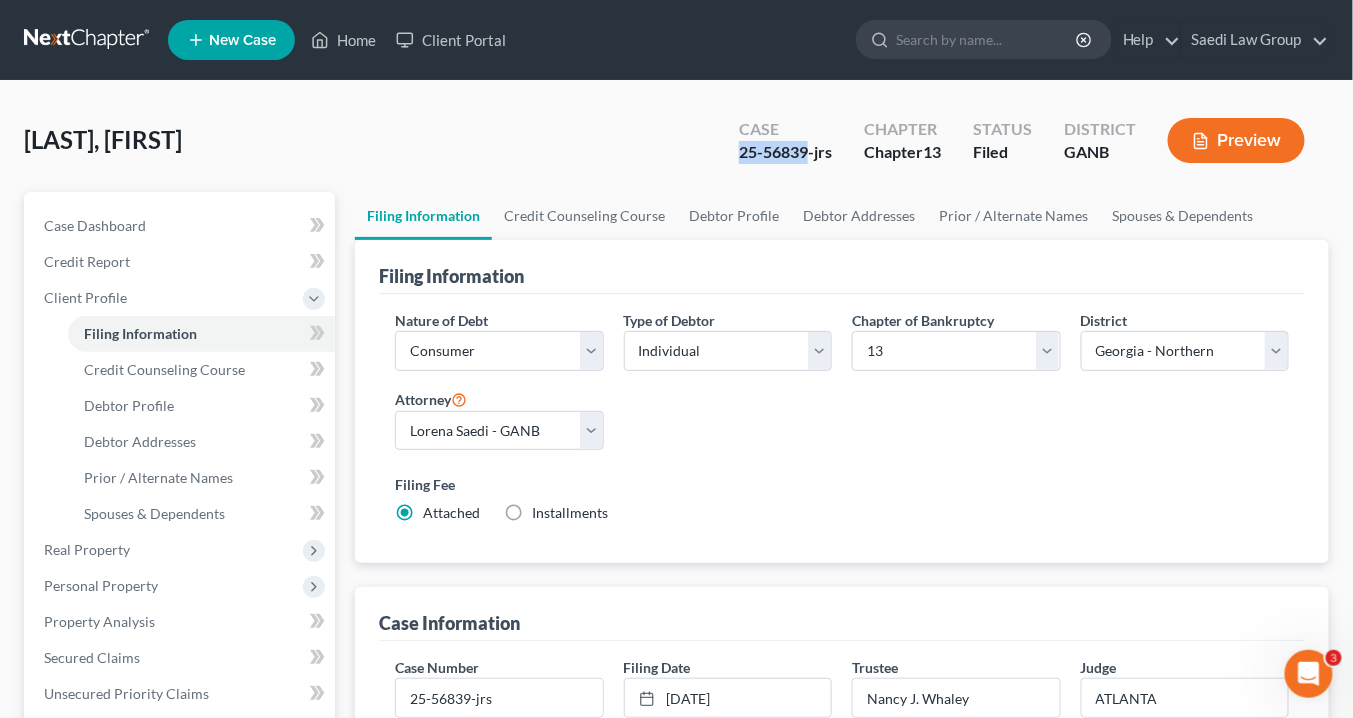 drag, startPoint x: 809, startPoint y: 149, endPoint x: 730, endPoint y: 148, distance: 79.00633 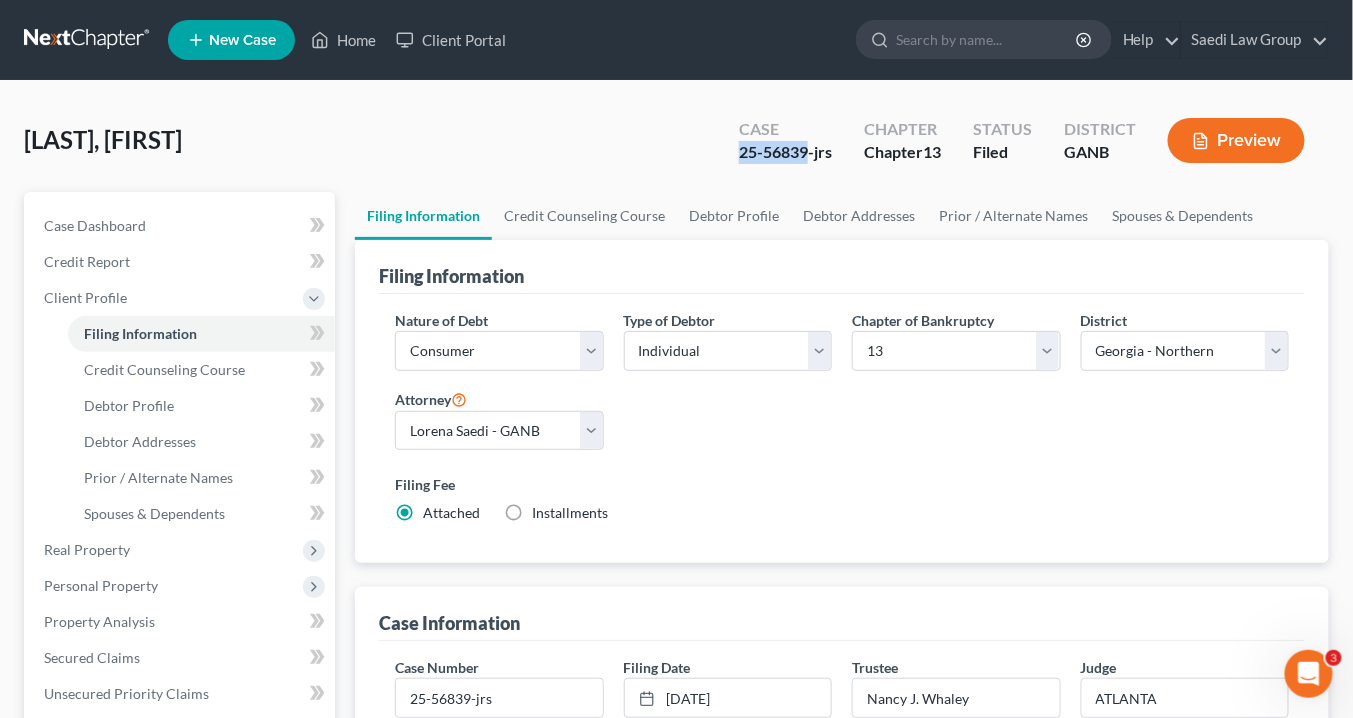 copy on "[CASE_NUMBER]" 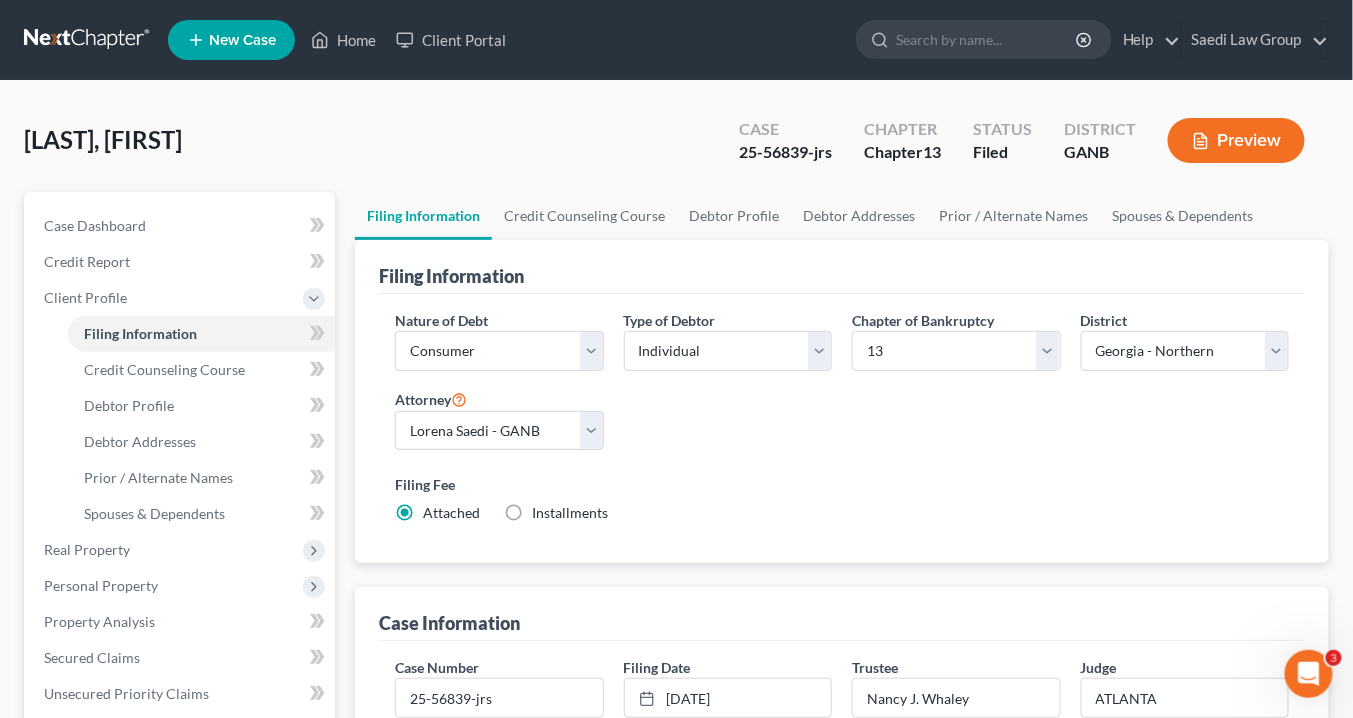 click on "25-56839-jrs" at bounding box center [785, 152] 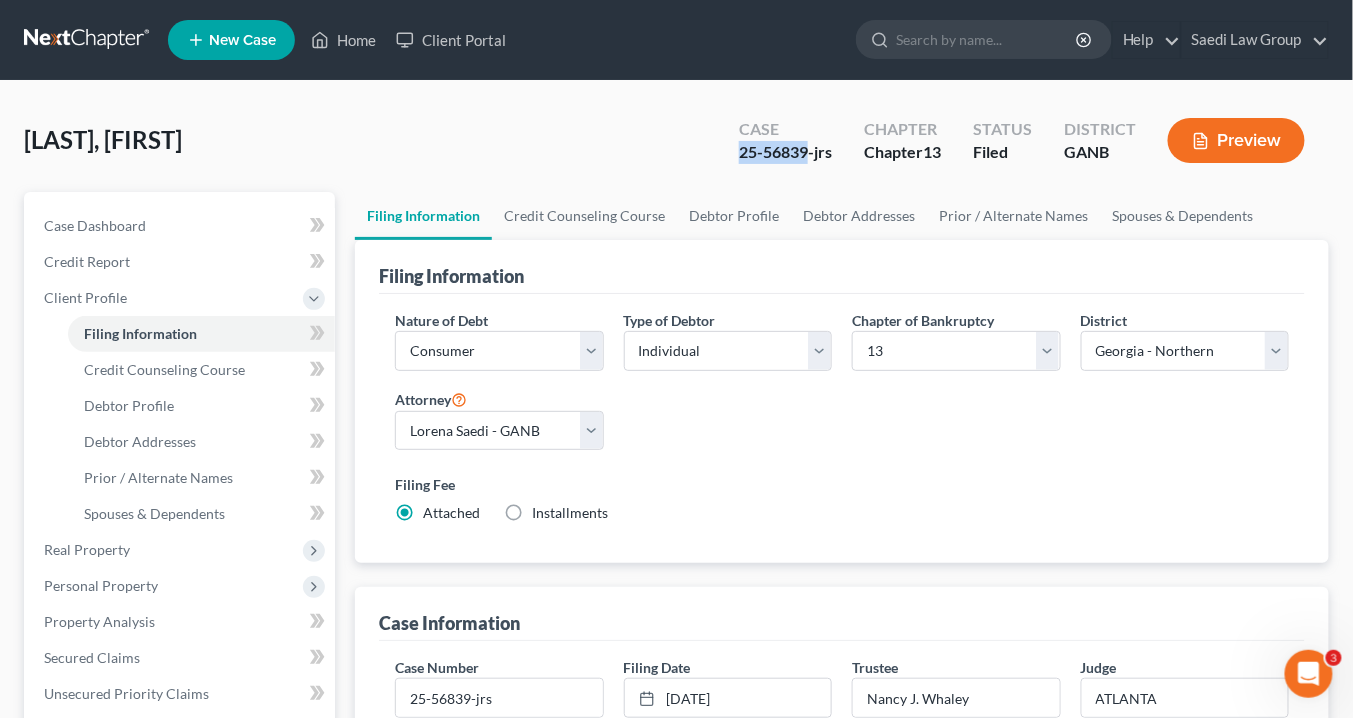 drag, startPoint x: 808, startPoint y: 151, endPoint x: 743, endPoint y: 147, distance: 65.12296 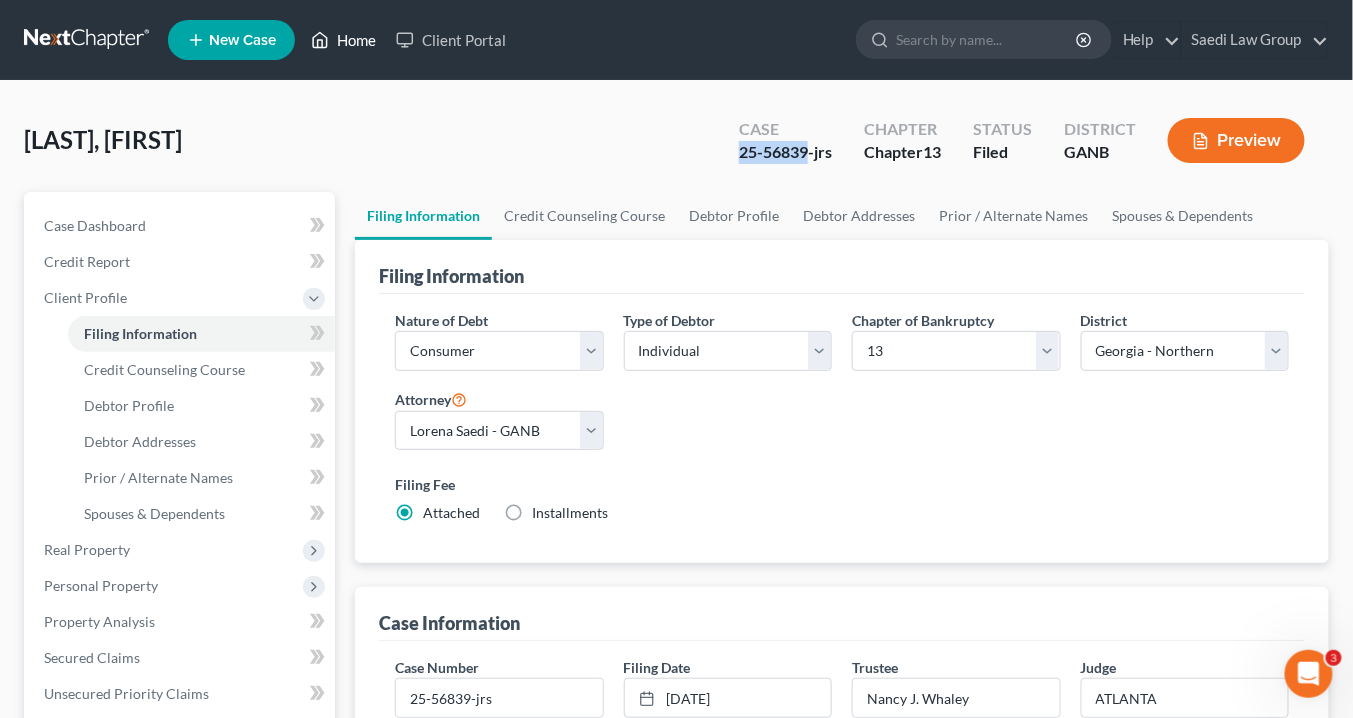 click on "Home" at bounding box center [343, 40] 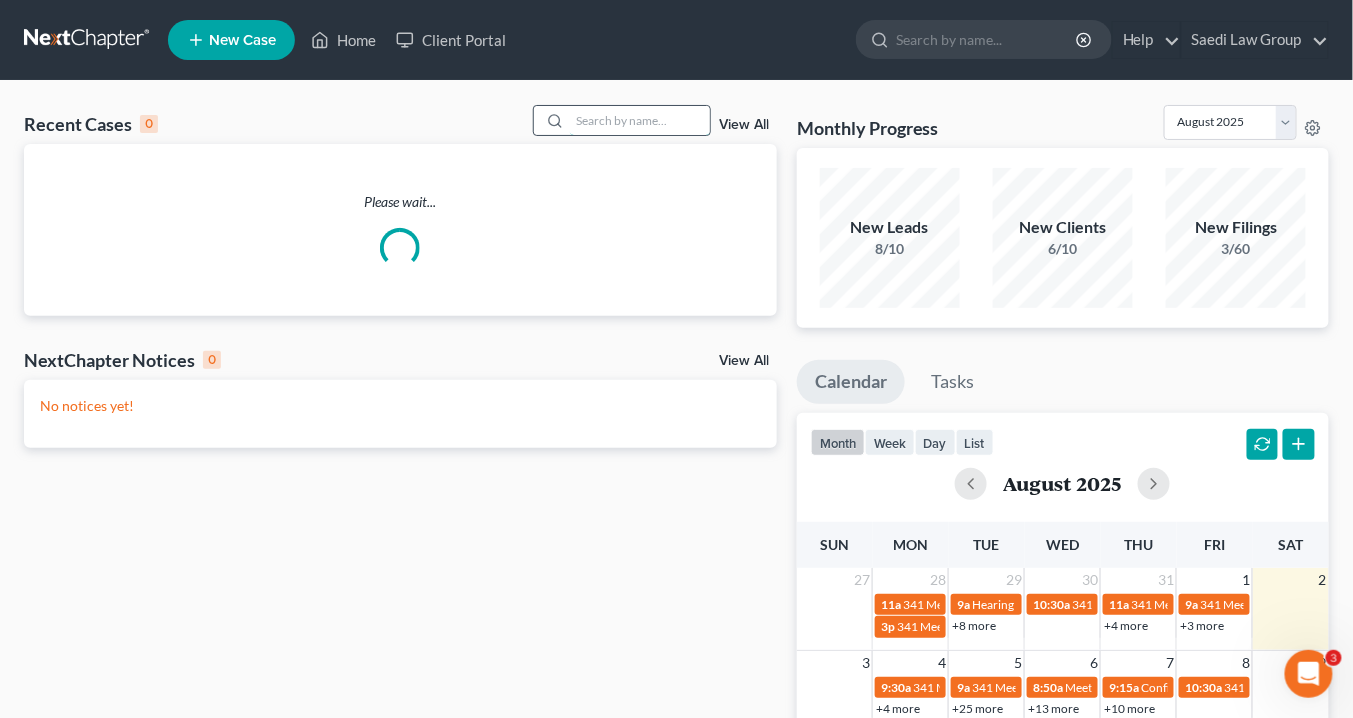click at bounding box center (640, 120) 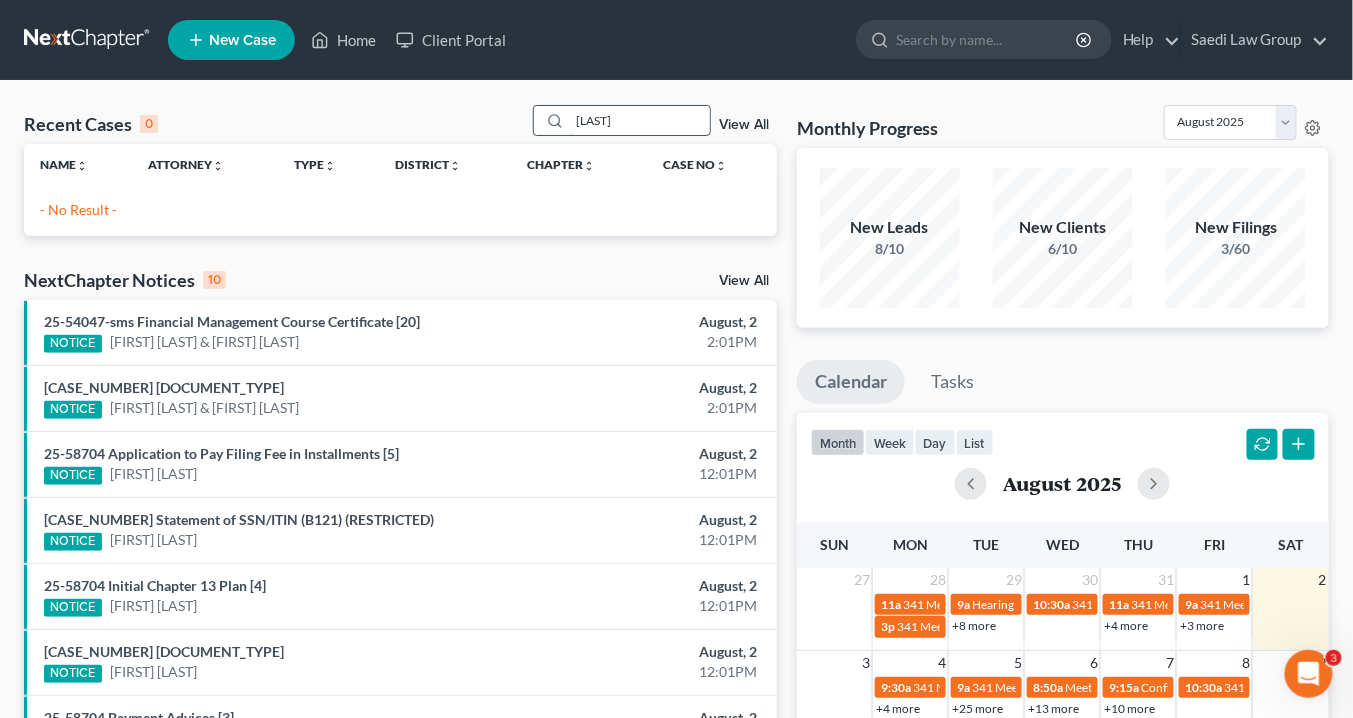 click on "[LAST]" at bounding box center [640, 120] 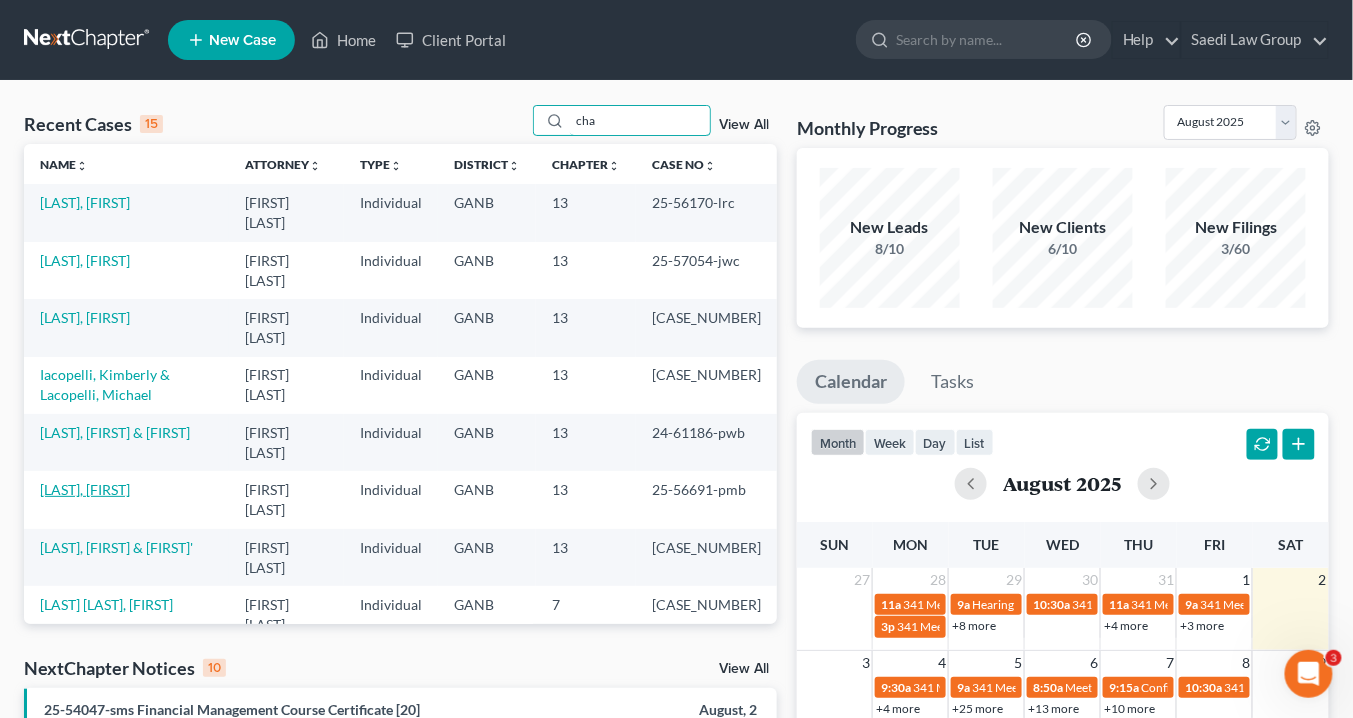 type on "cha" 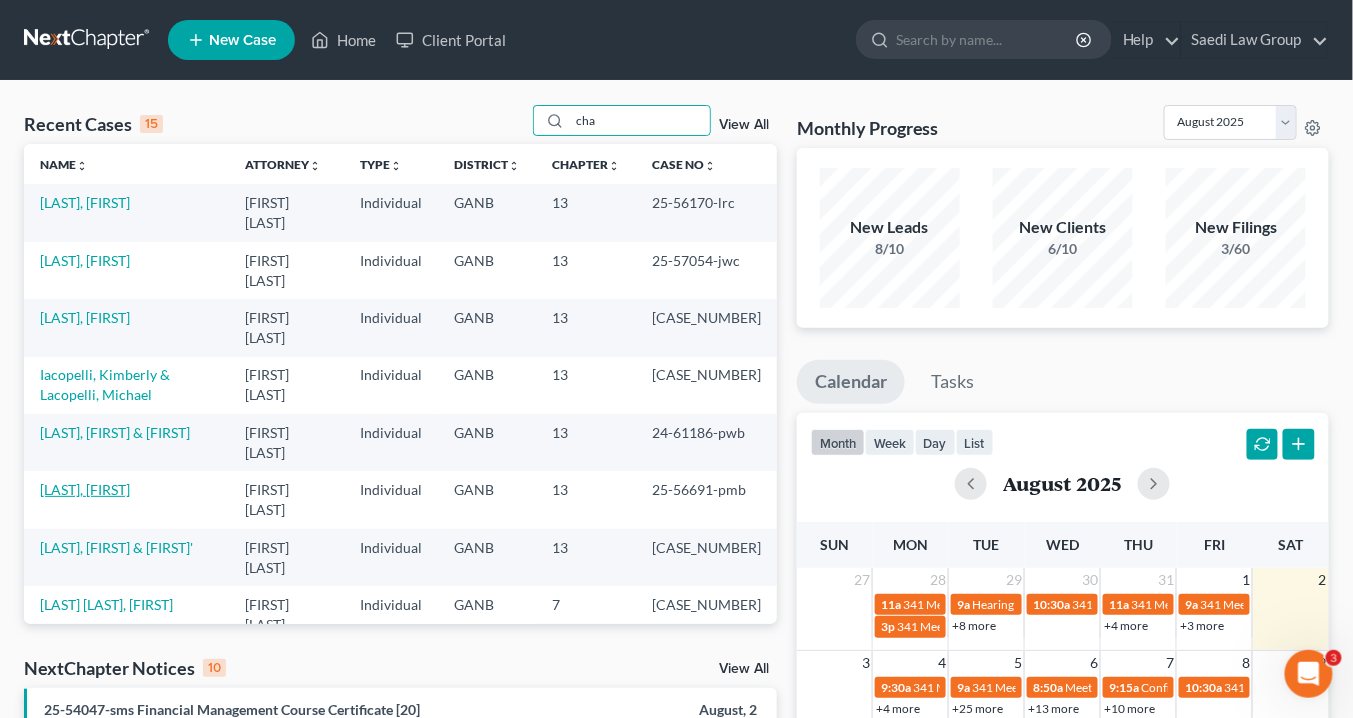 click on "[LAST], [FIRST]" at bounding box center (85, 489) 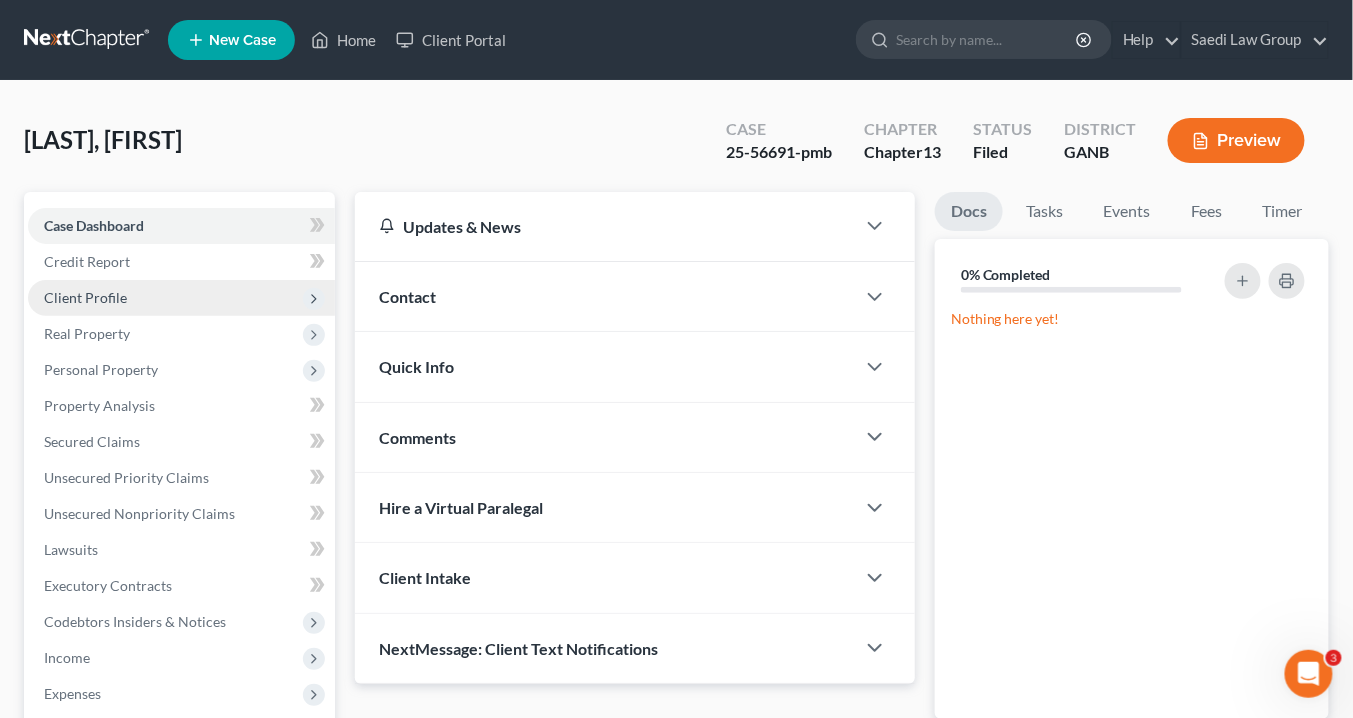 click on "Client Profile" at bounding box center [85, 297] 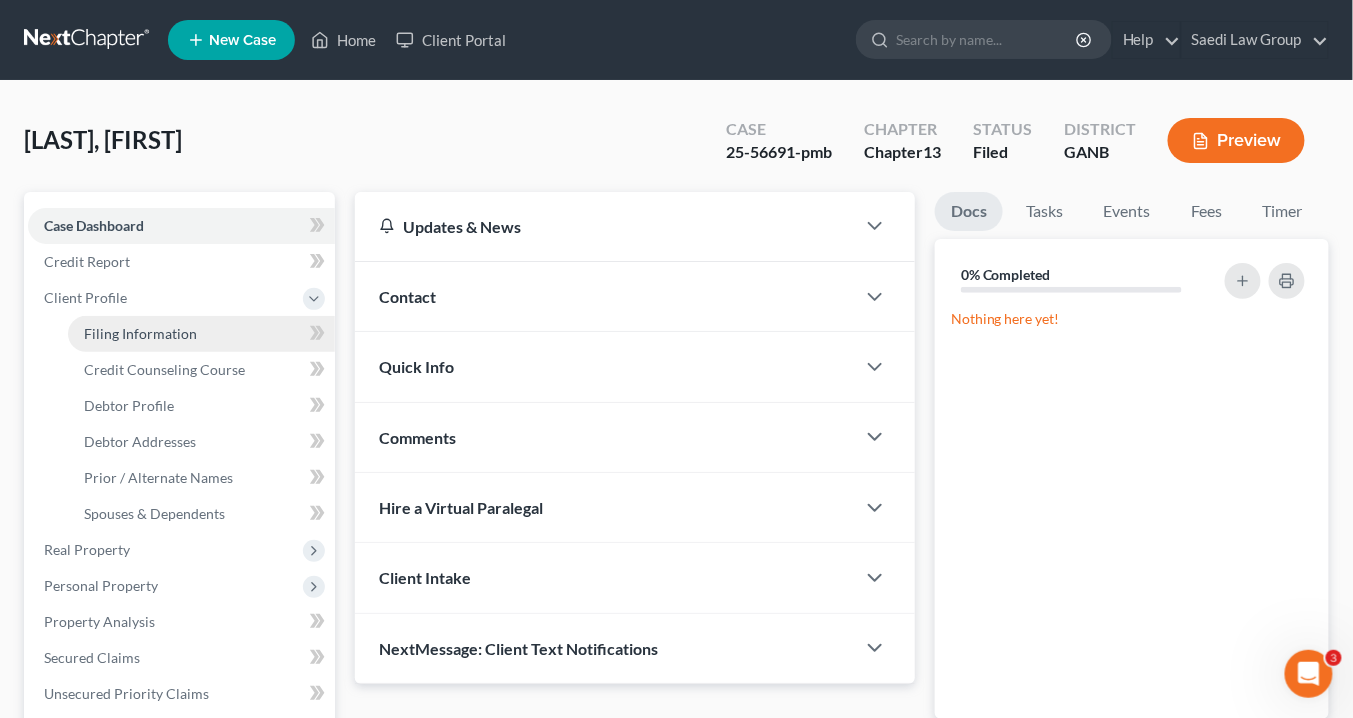 click on "Filing Information" at bounding box center [140, 333] 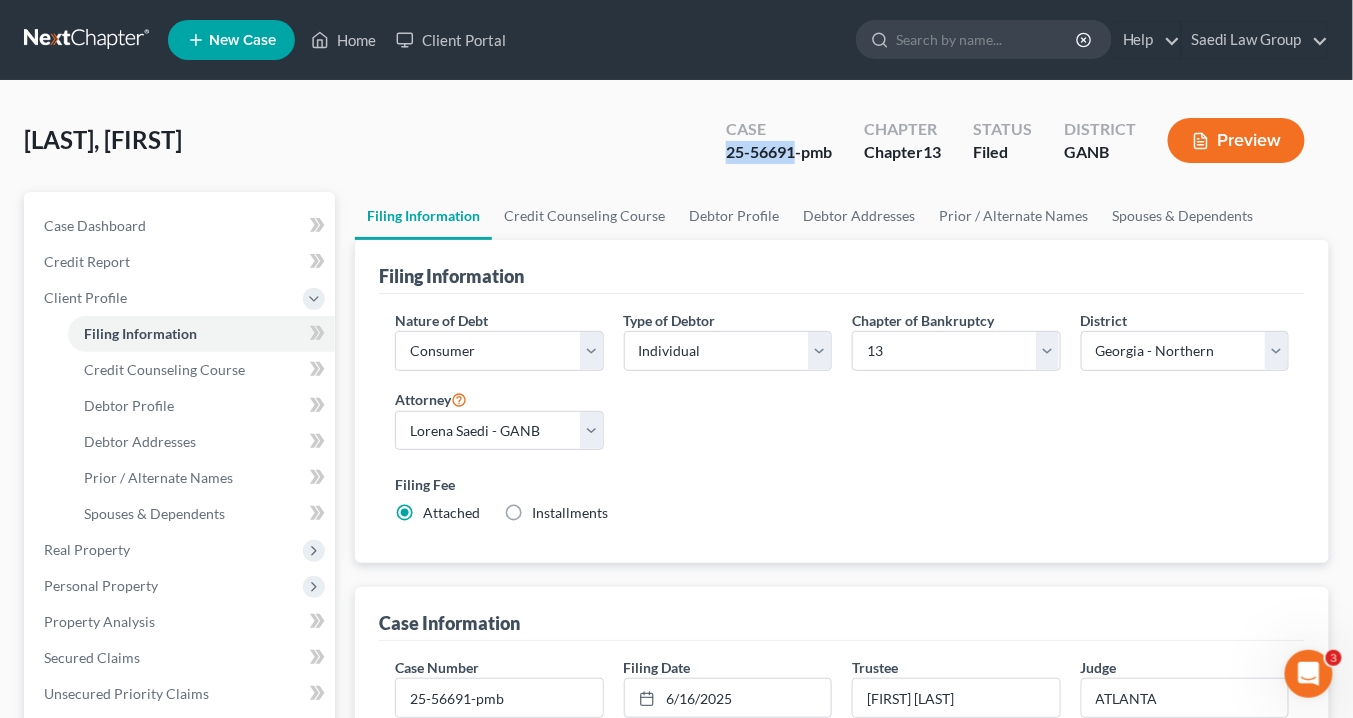 drag, startPoint x: 793, startPoint y: 150, endPoint x: 724, endPoint y: 147, distance: 69.065186 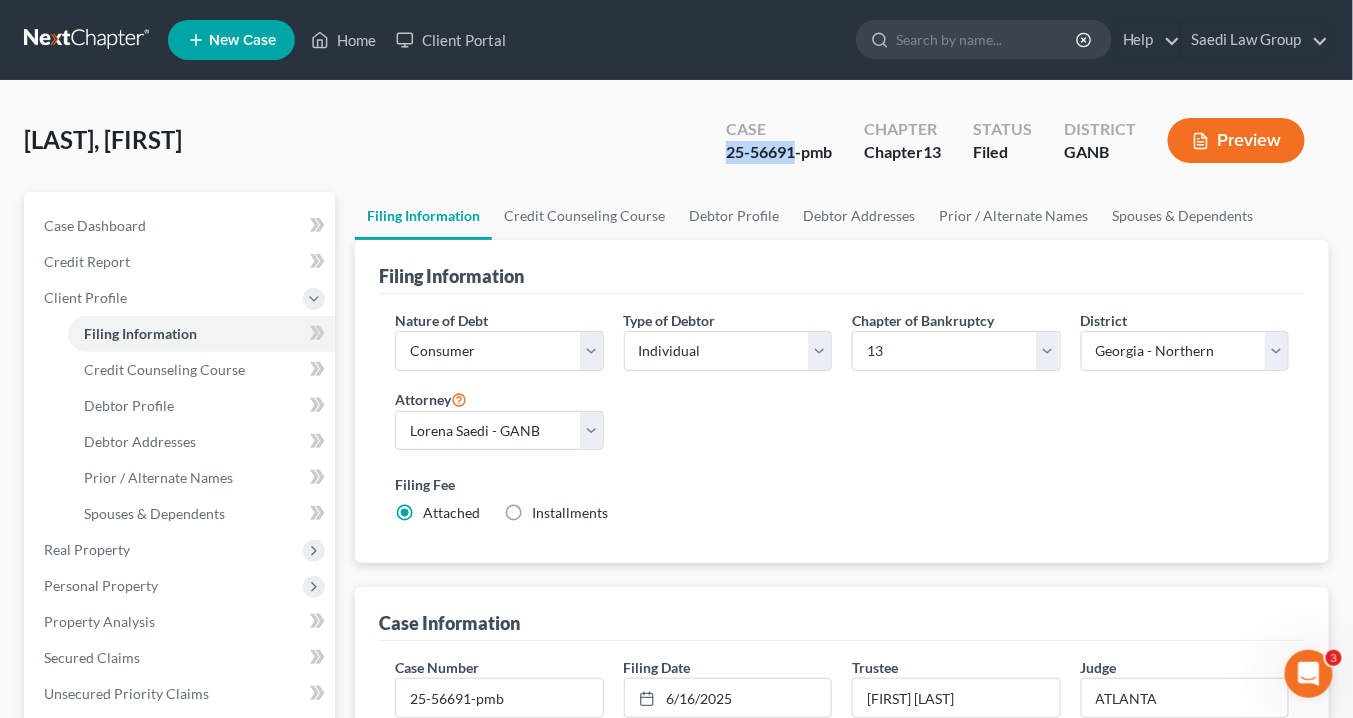 copy on "25-56691" 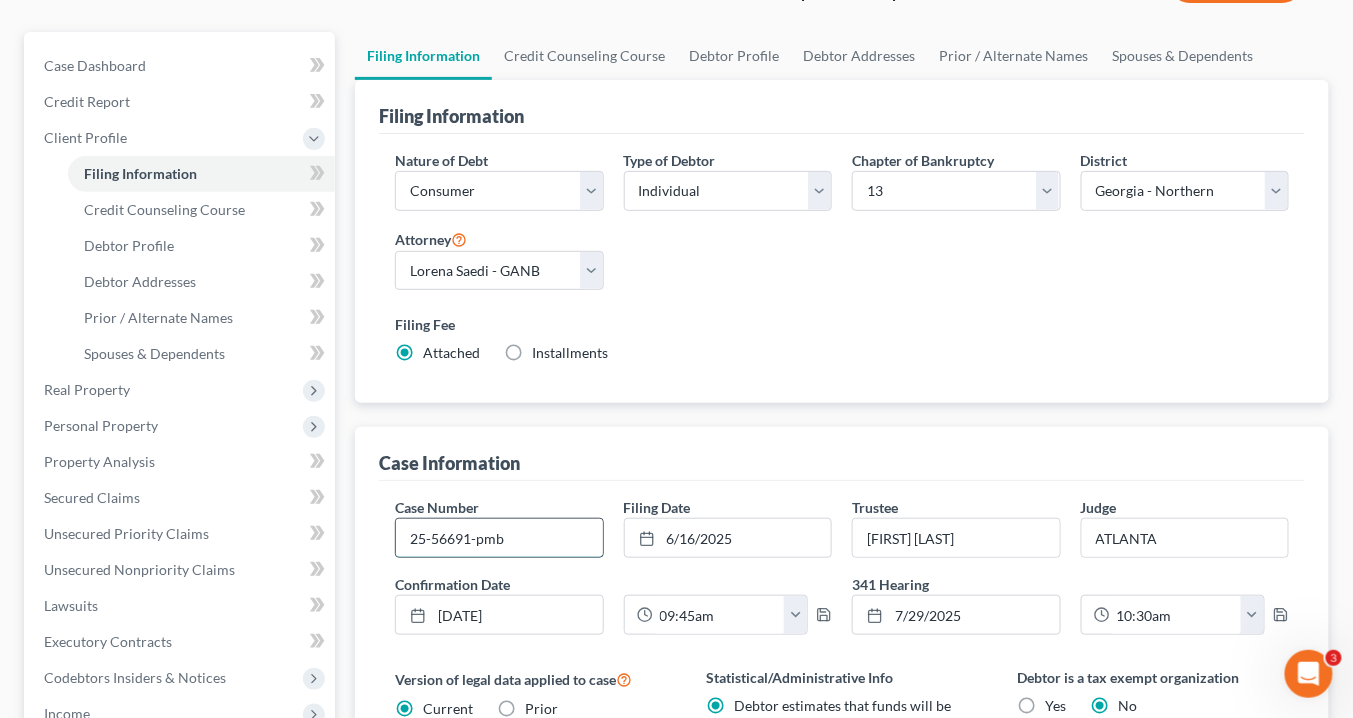 drag, startPoint x: 470, startPoint y: 535, endPoint x: 413, endPoint y: 532, distance: 57.07889 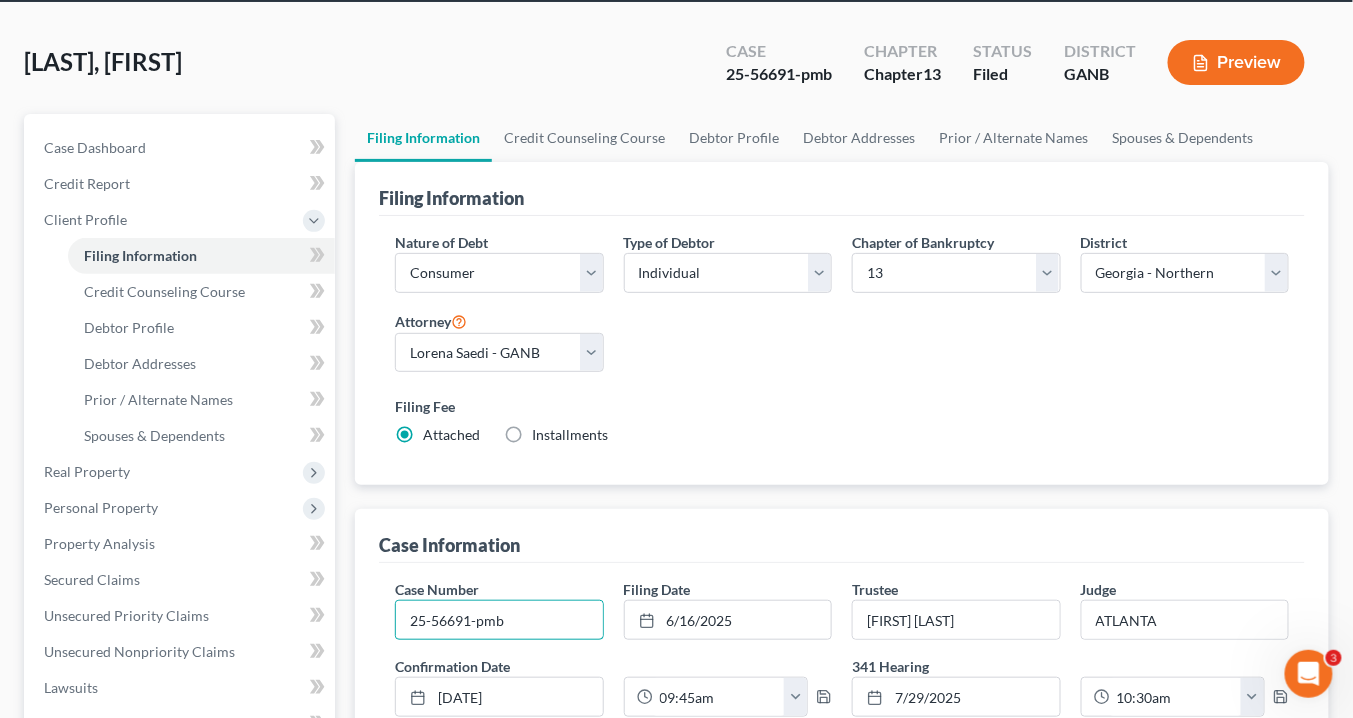 scroll, scrollTop: 0, scrollLeft: 0, axis: both 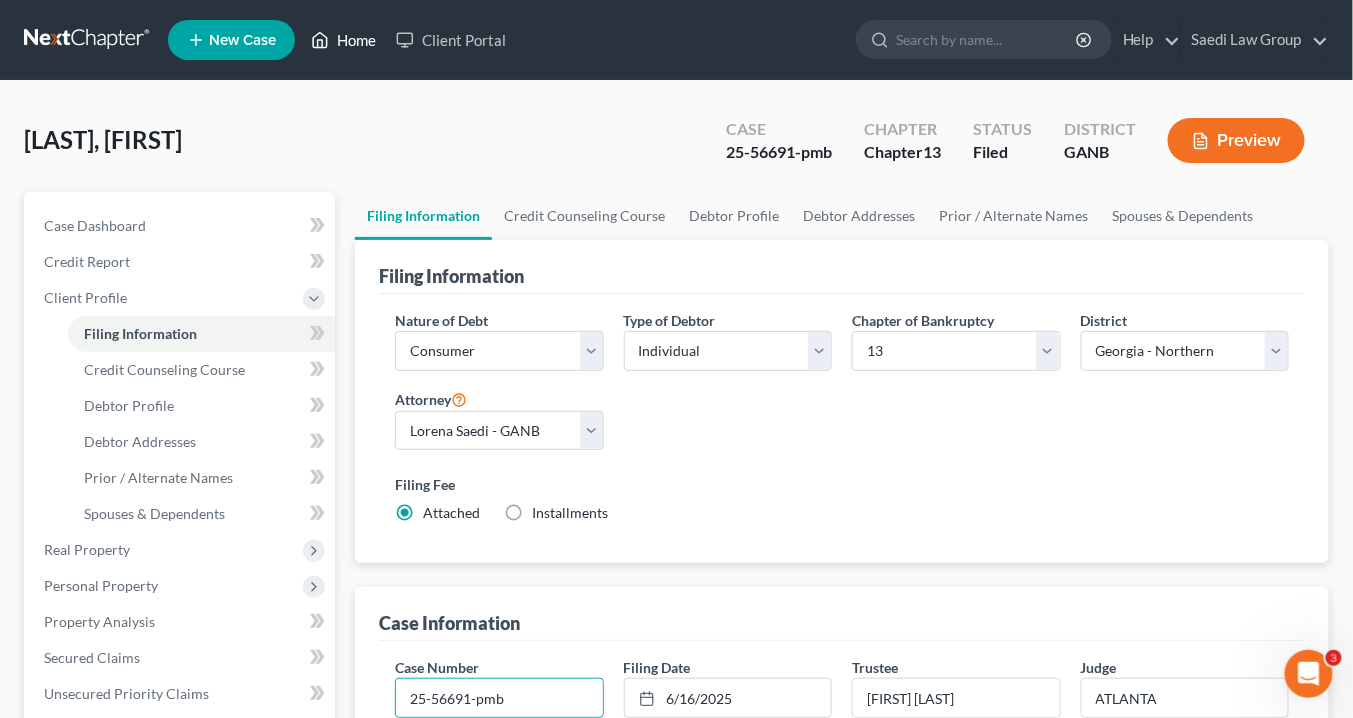 click on "Home" at bounding box center (343, 40) 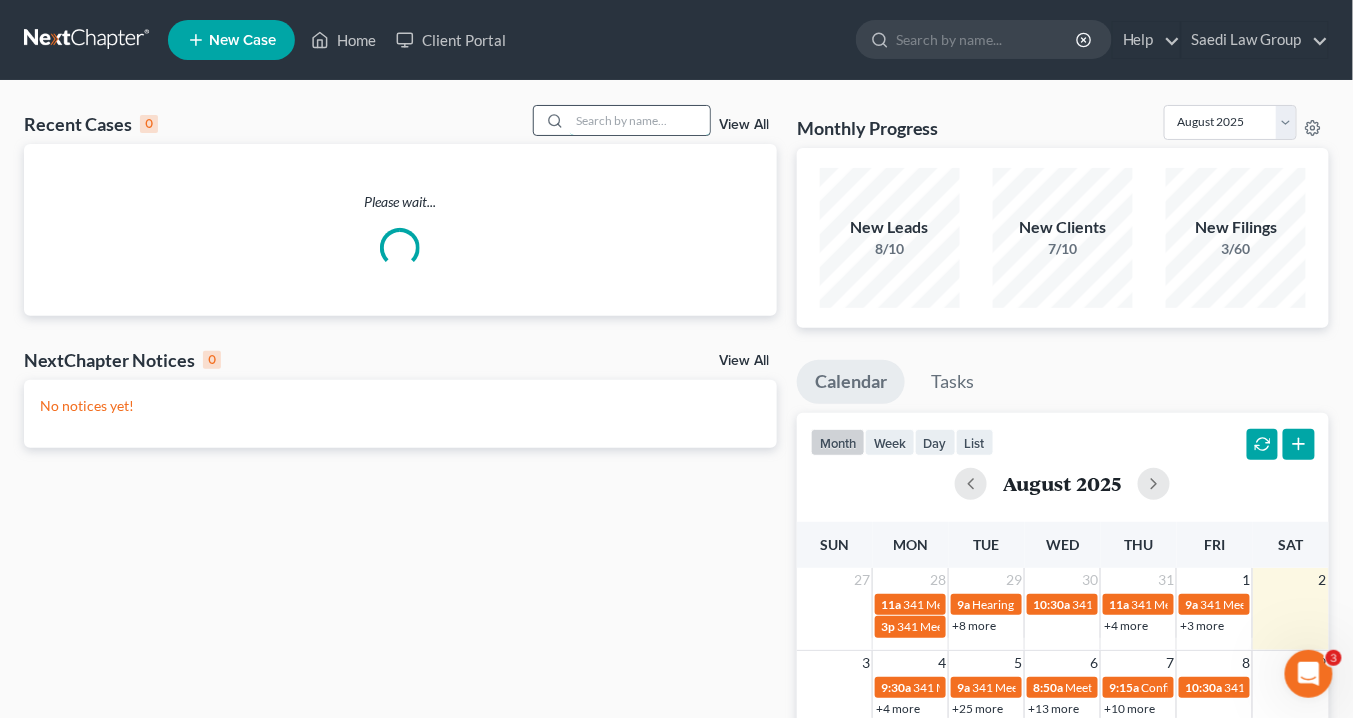 drag, startPoint x: 610, startPoint y: 121, endPoint x: 625, endPoint y: 120, distance: 15.033297 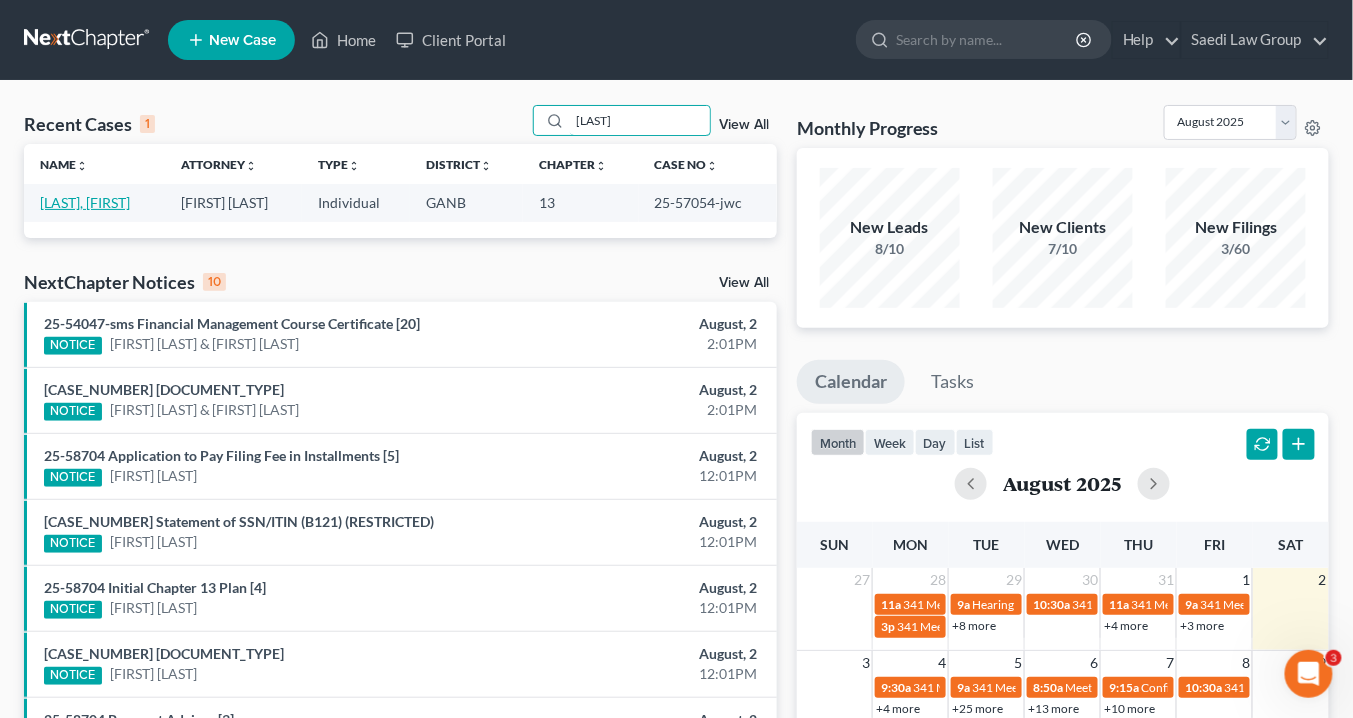 type on "[LAST]" 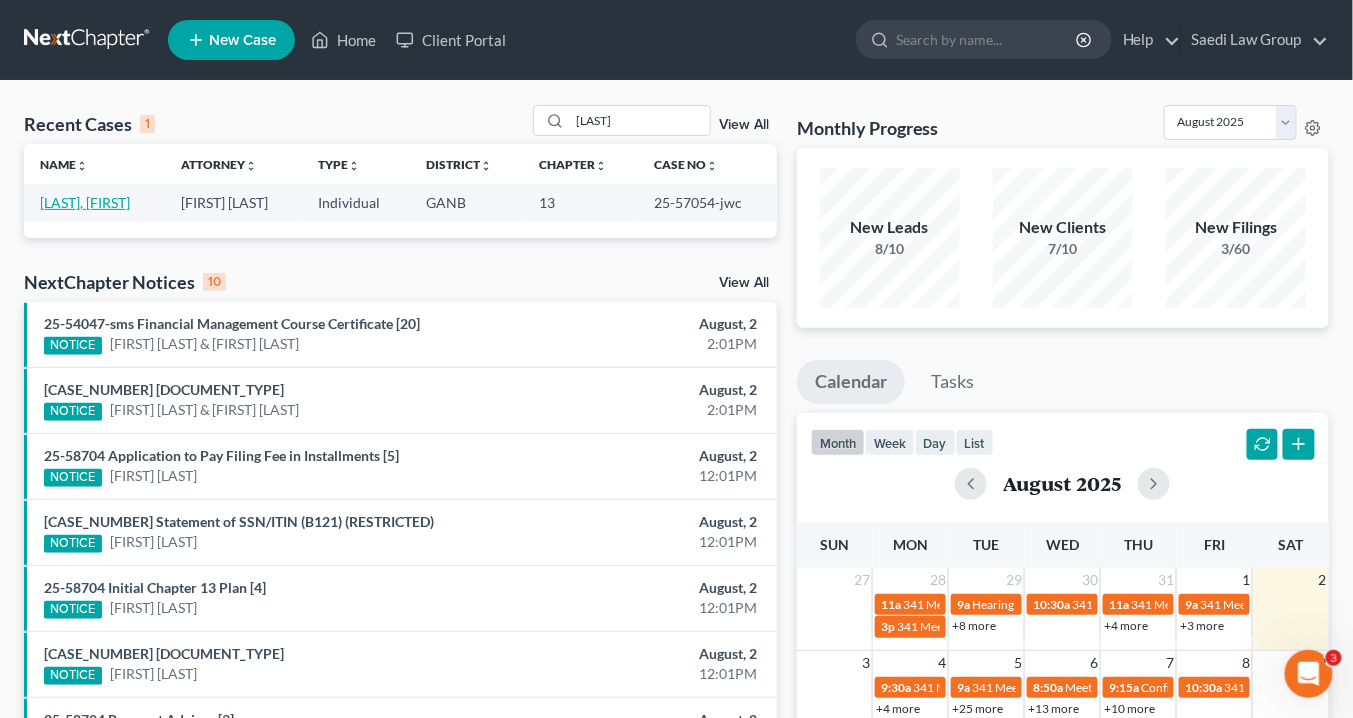 click on "[LAST], [FIRST]" at bounding box center [85, 202] 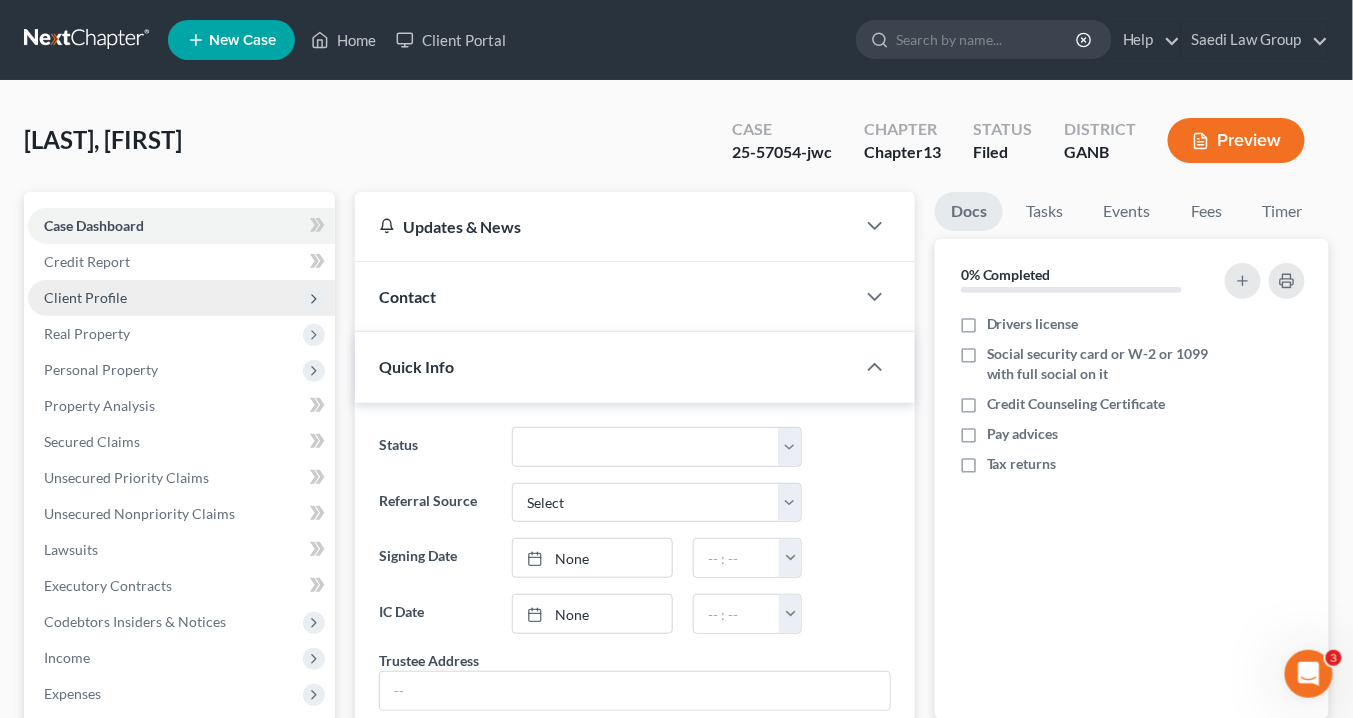 drag, startPoint x: 81, startPoint y: 285, endPoint x: 92, endPoint y: 302, distance: 20.248457 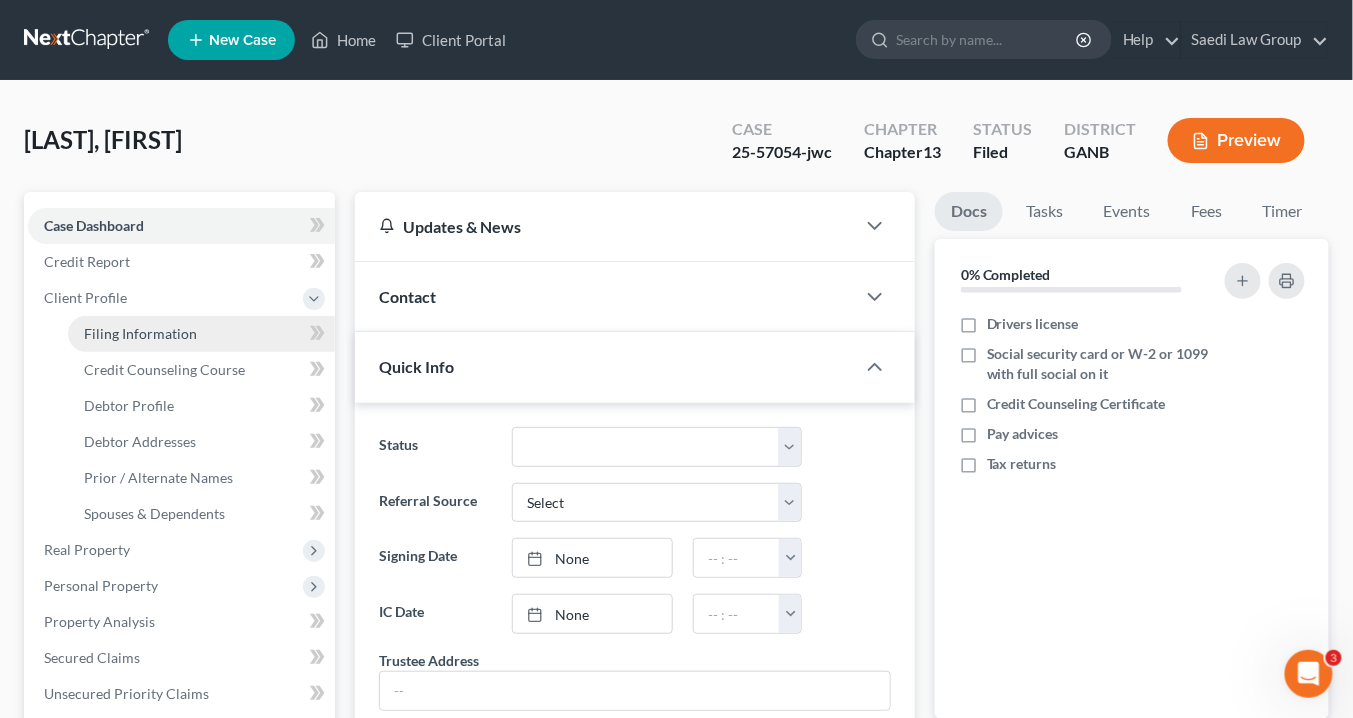click on "Filing Information" at bounding box center [140, 333] 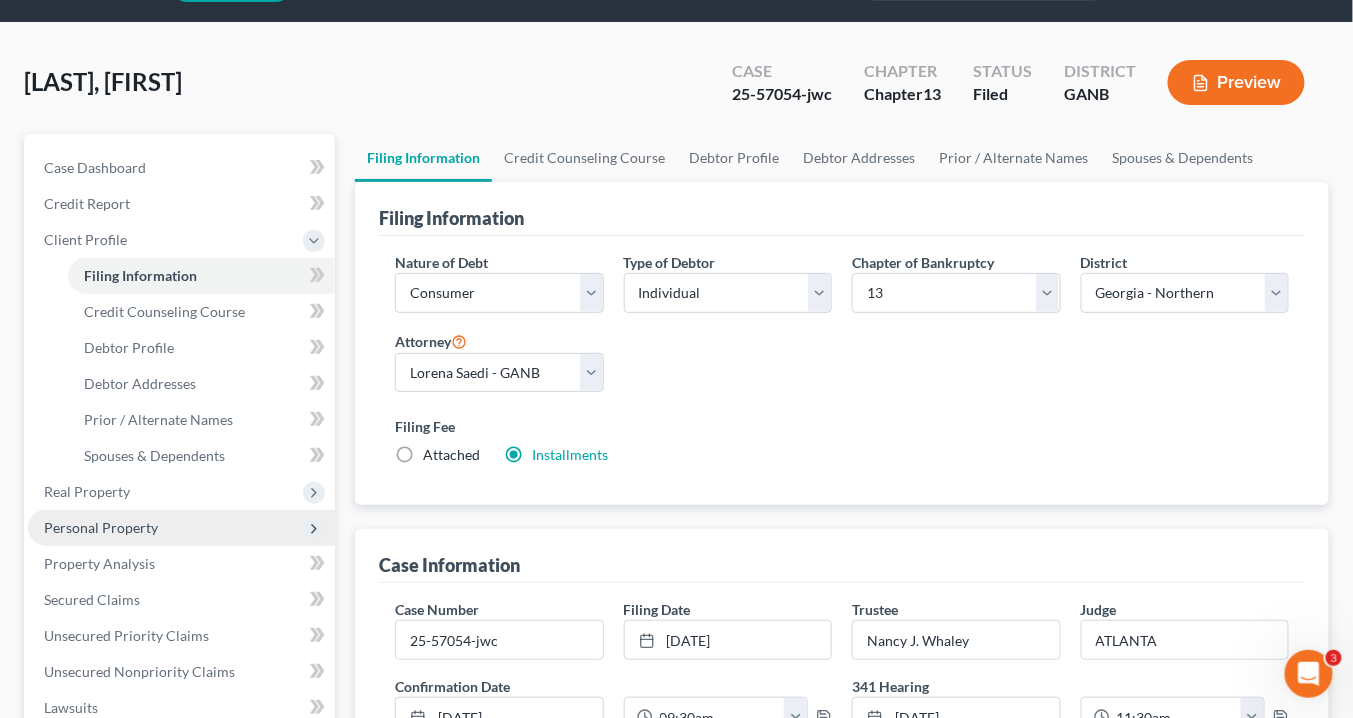 scroll, scrollTop: 240, scrollLeft: 0, axis: vertical 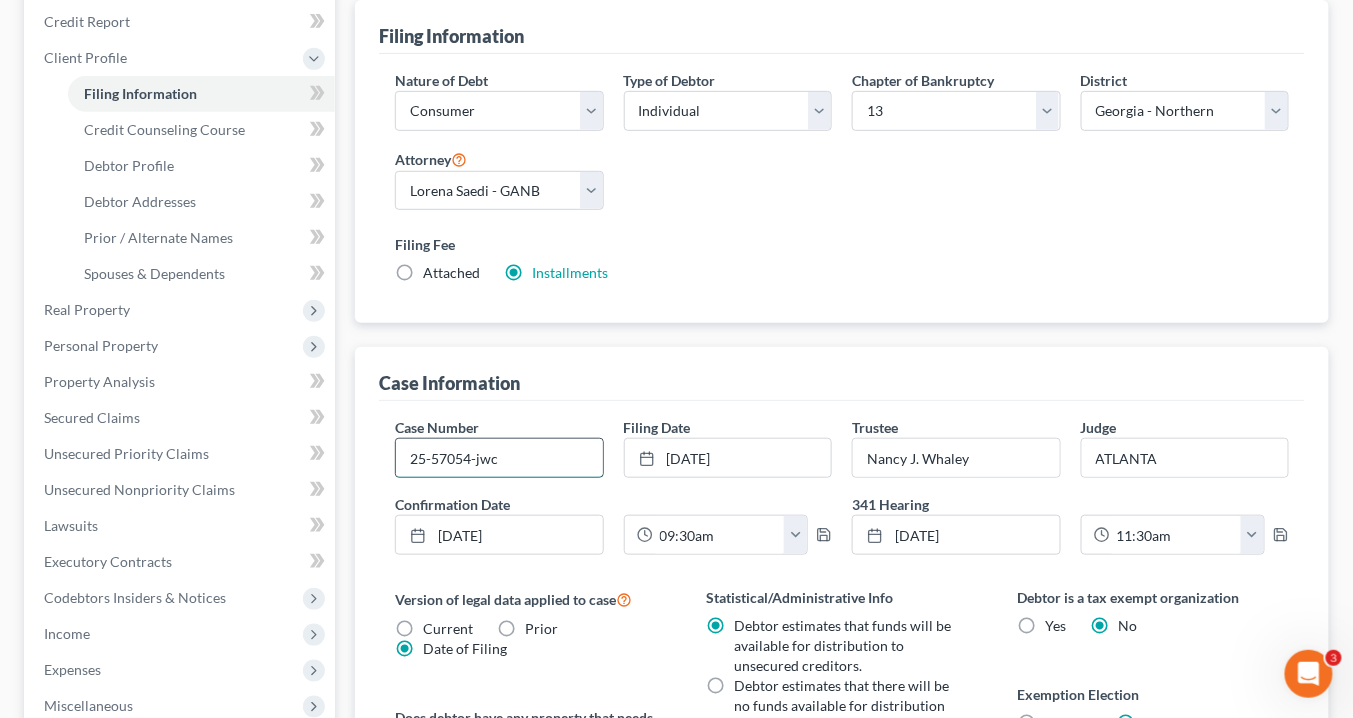 drag, startPoint x: 466, startPoint y: 454, endPoint x: 477, endPoint y: 453, distance: 11.045361 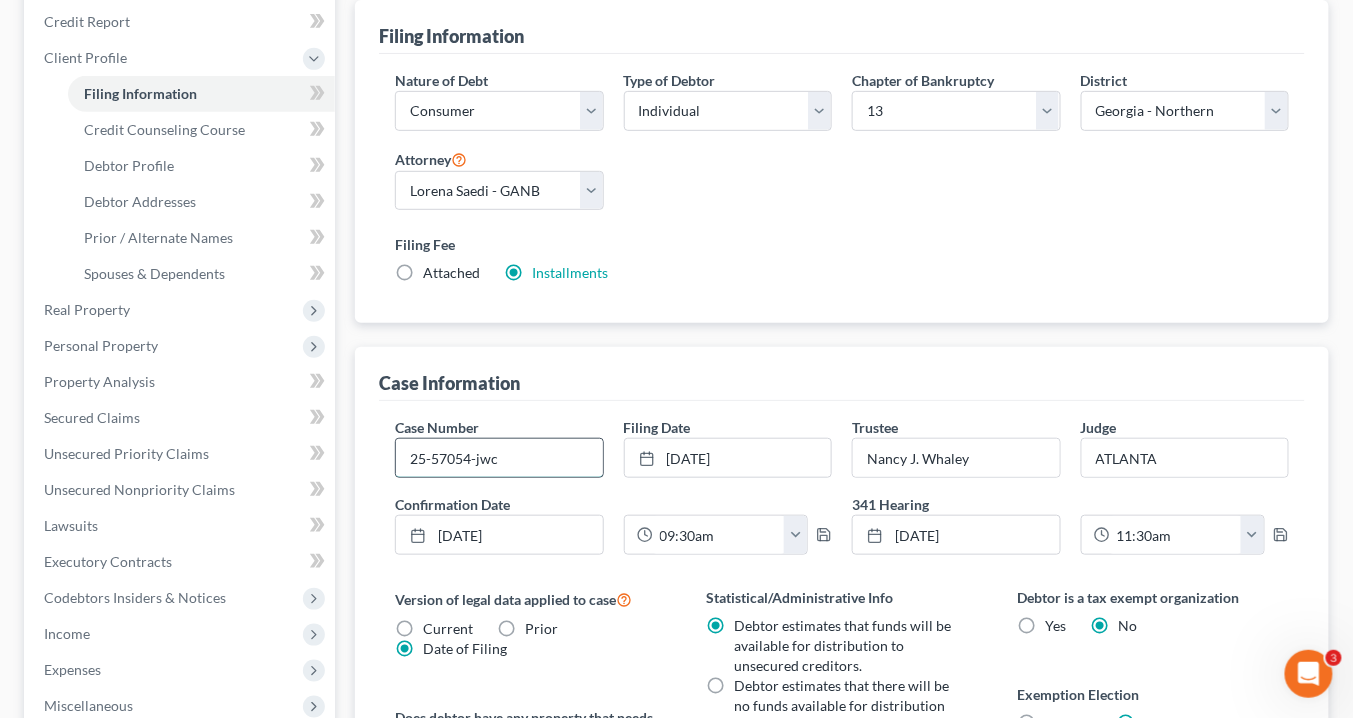 drag, startPoint x: 470, startPoint y: 452, endPoint x: 402, endPoint y: 454, distance: 68.0294 